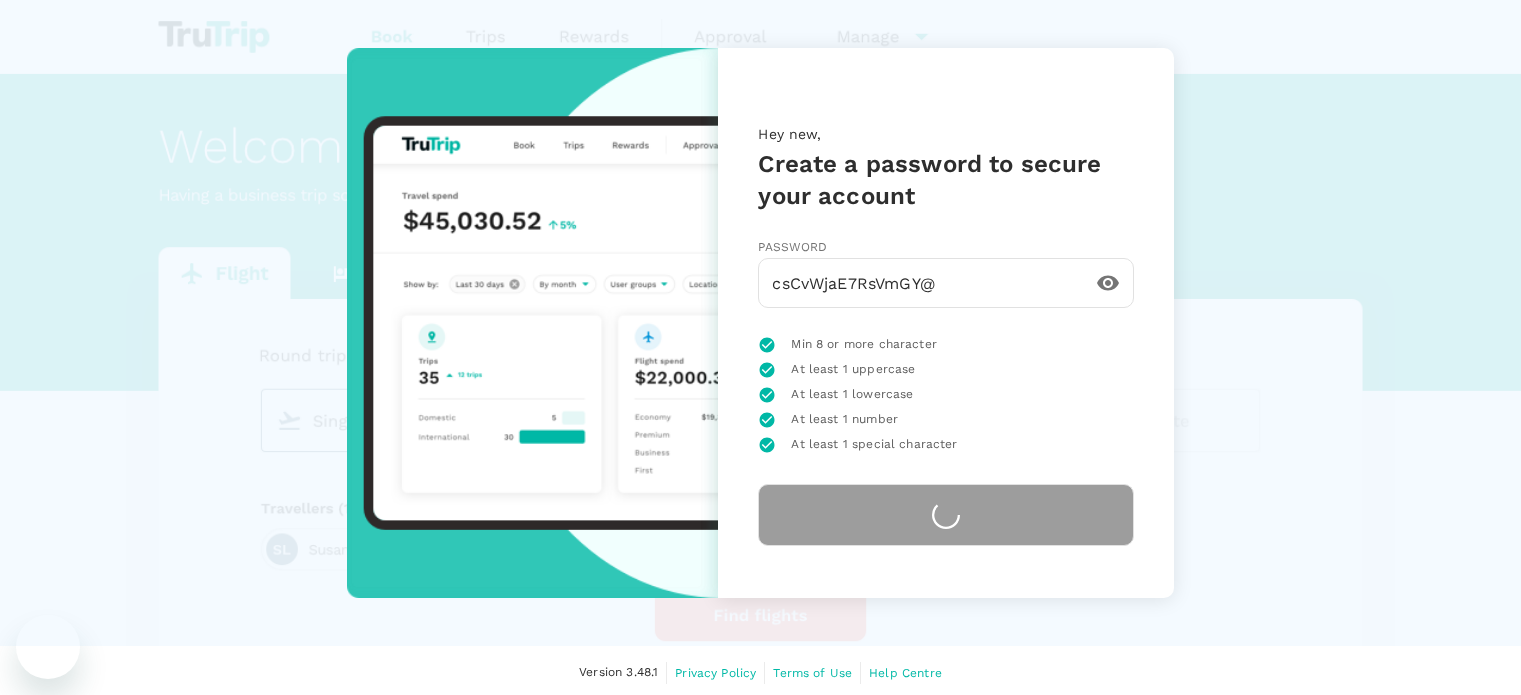 scroll, scrollTop: 0, scrollLeft: 0, axis: both 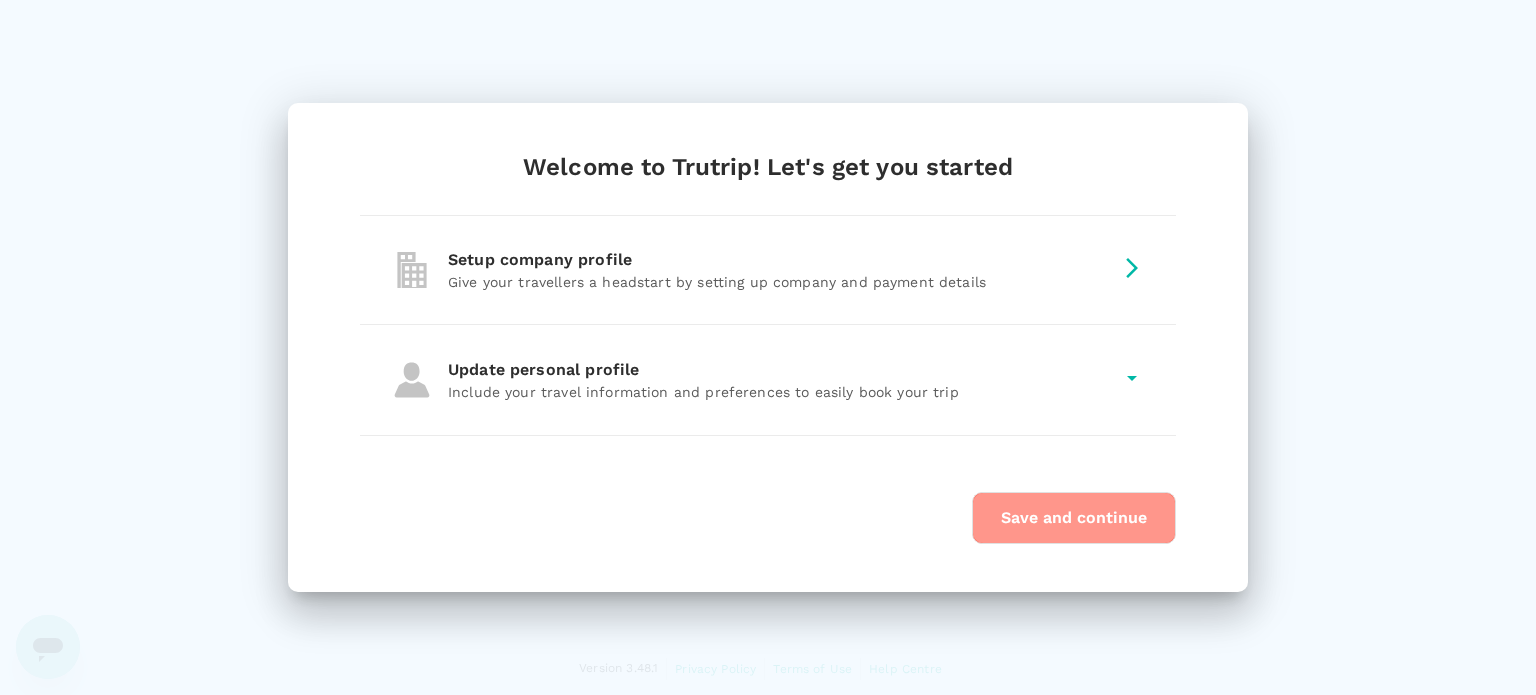 click on "Save and continue" at bounding box center [1074, 518] 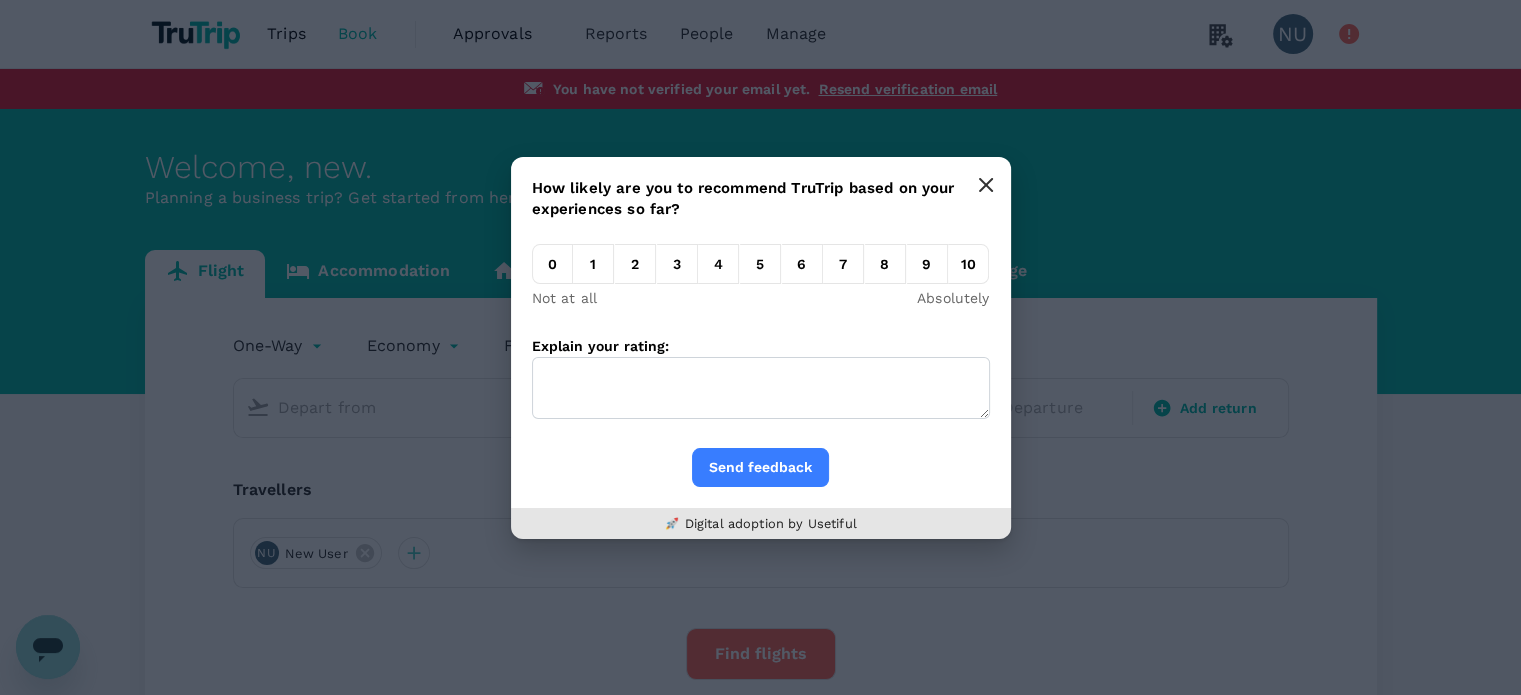 click at bounding box center (986, 185) 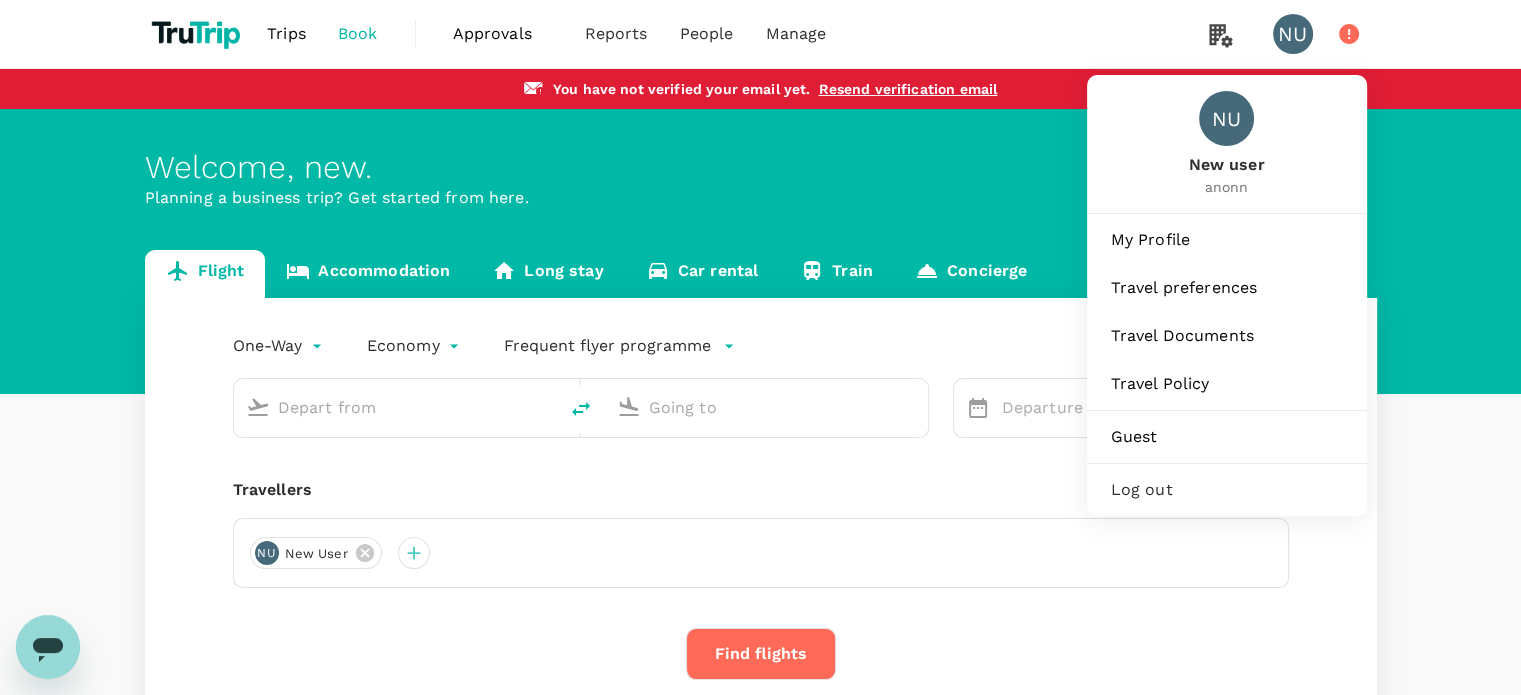 click 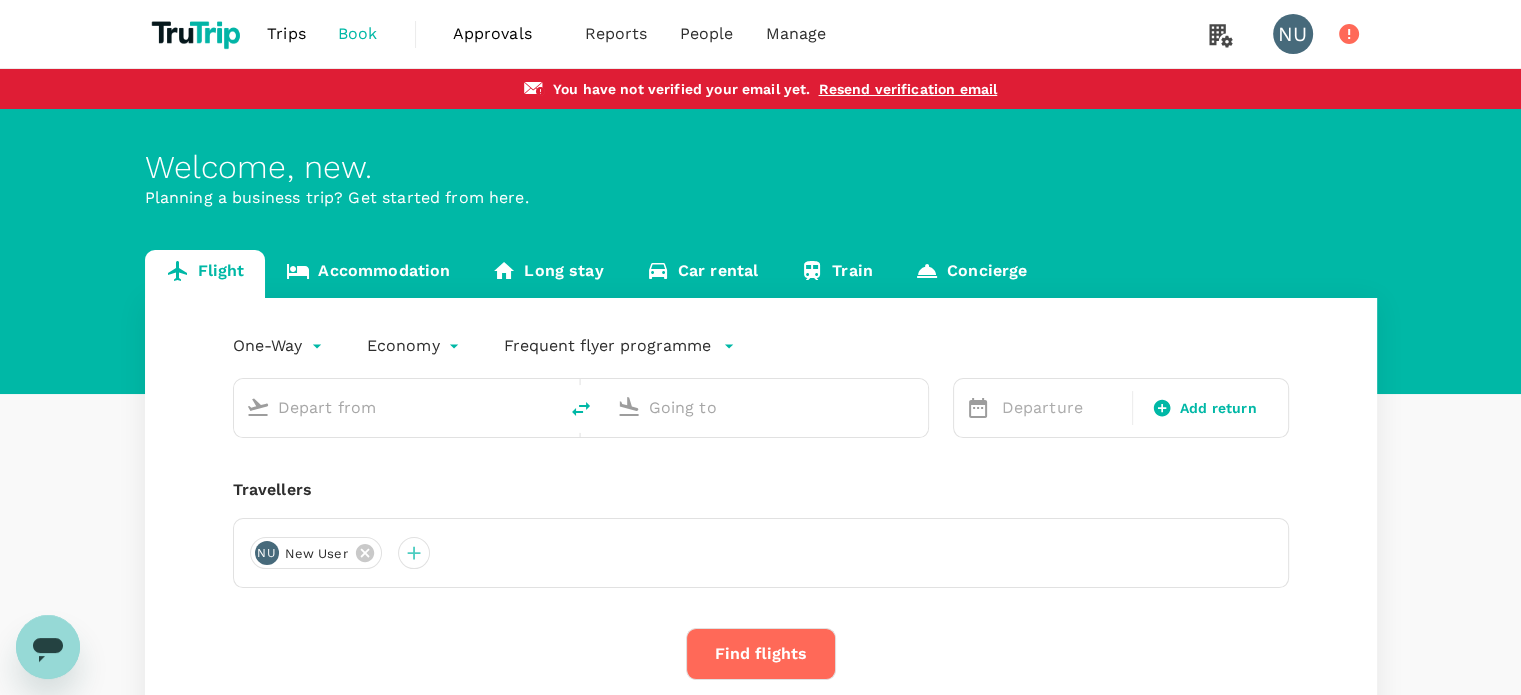 click 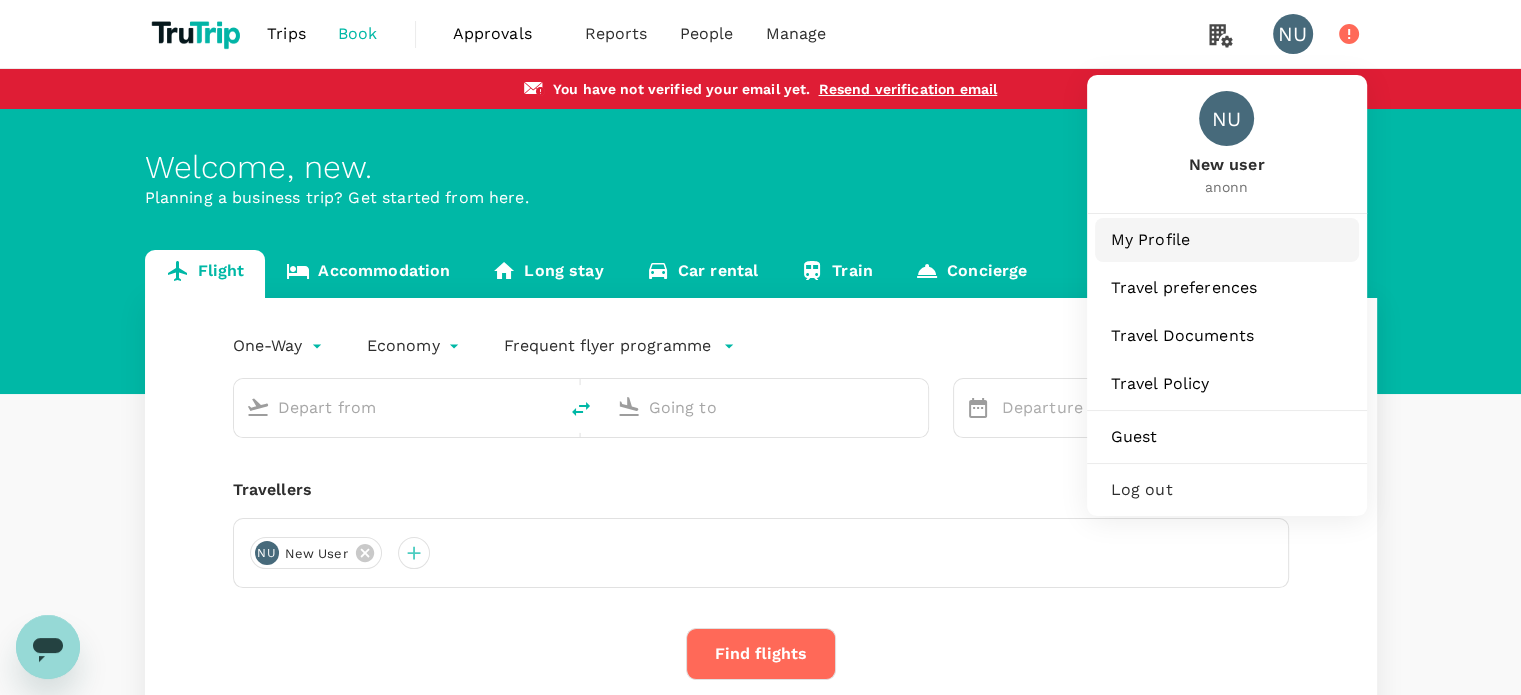 click on "My Profile" at bounding box center (1227, 240) 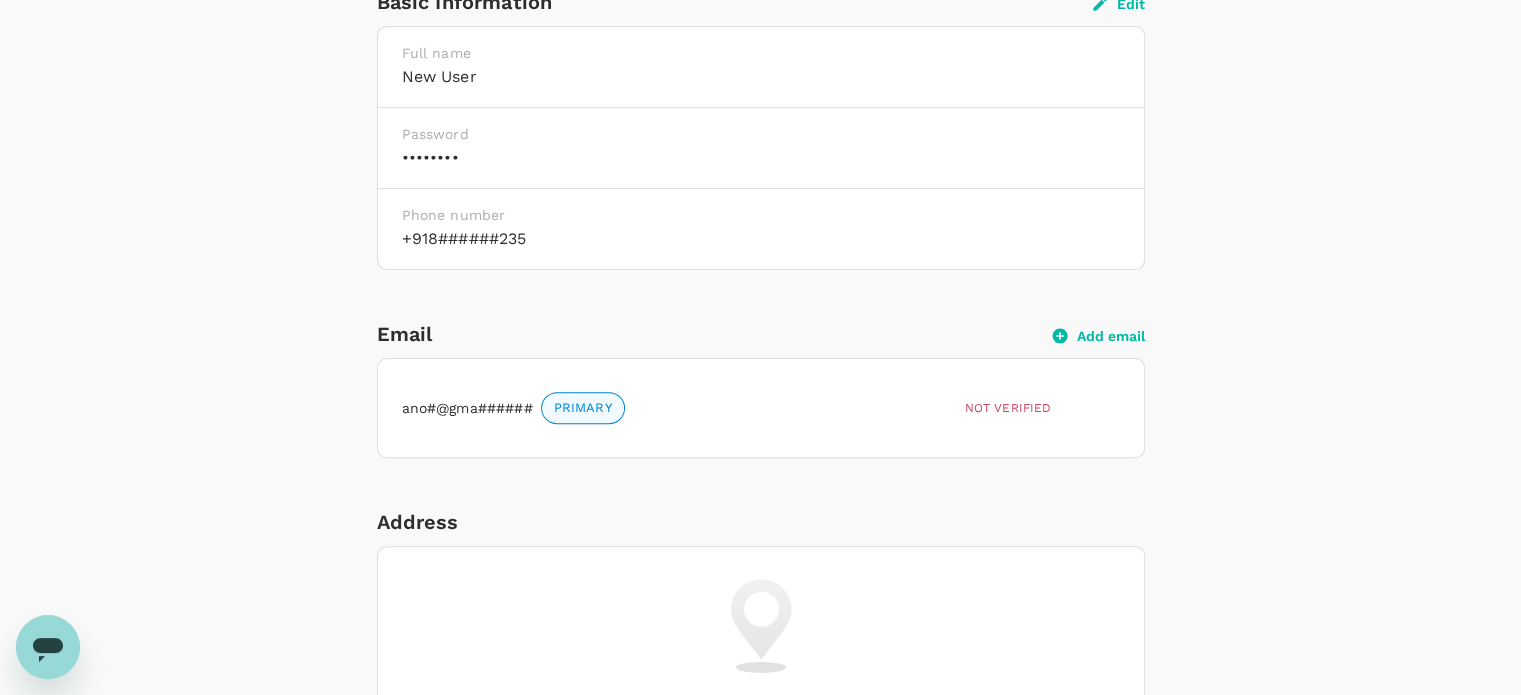 scroll, scrollTop: 600, scrollLeft: 0, axis: vertical 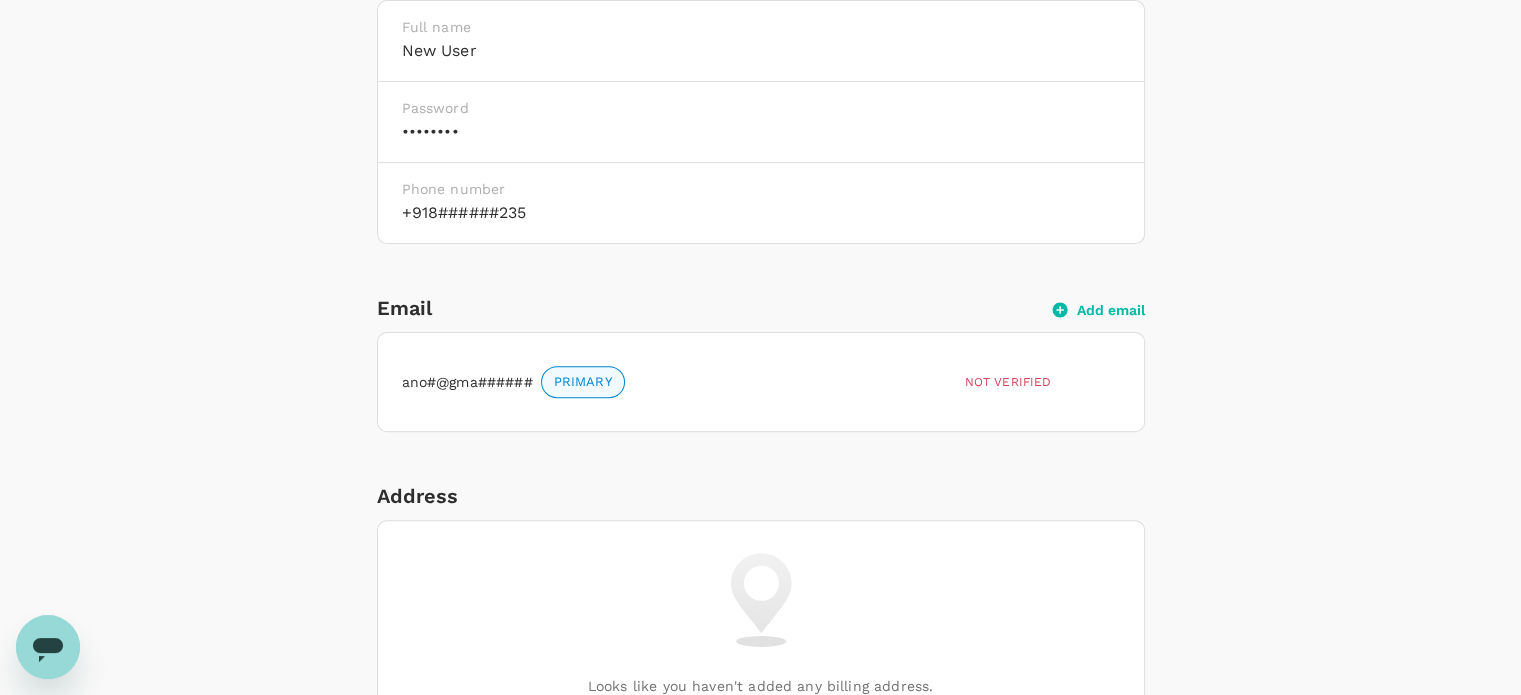 click on "Not verified" at bounding box center [1008, 382] 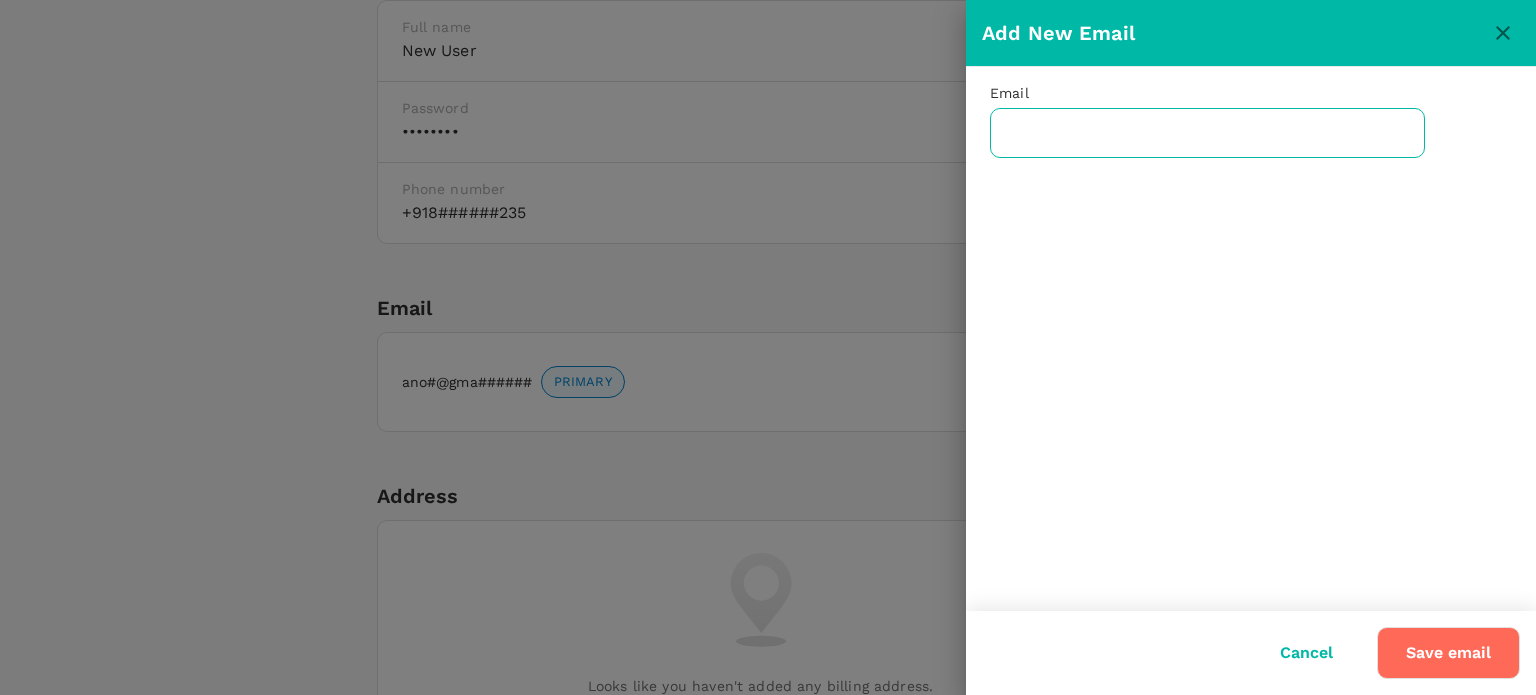 click at bounding box center [1207, 133] 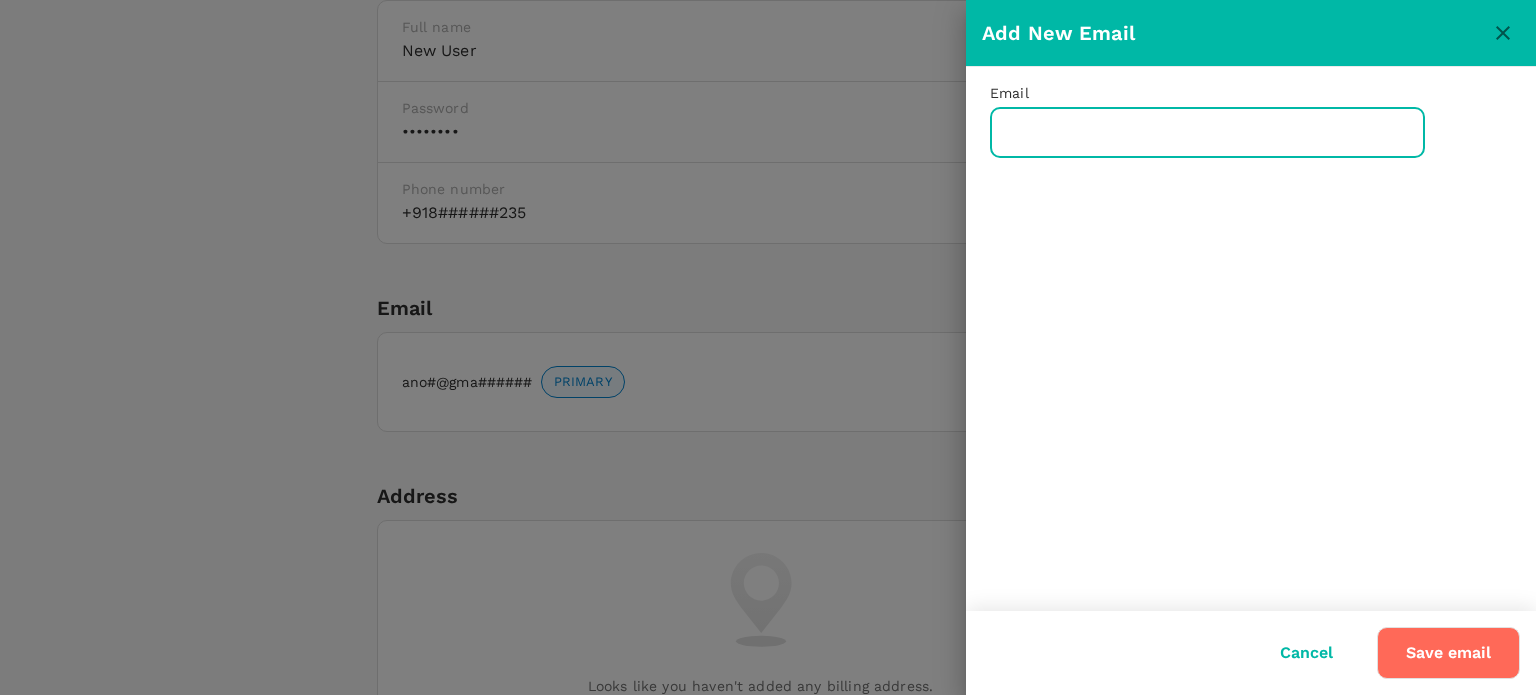 paste on "[EMAIL_ADDRESS][DOMAIN_NAME]" 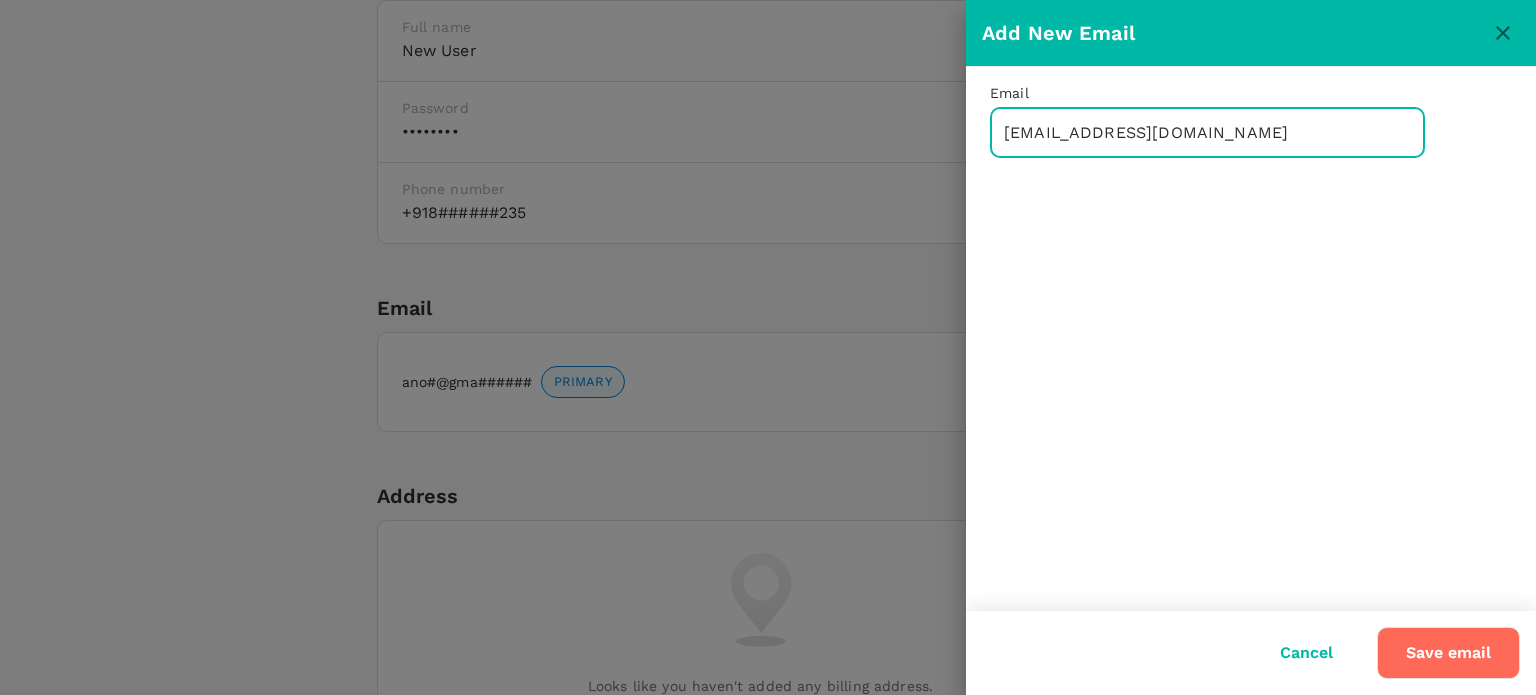 type on "[EMAIL_ADDRESS][DOMAIN_NAME]" 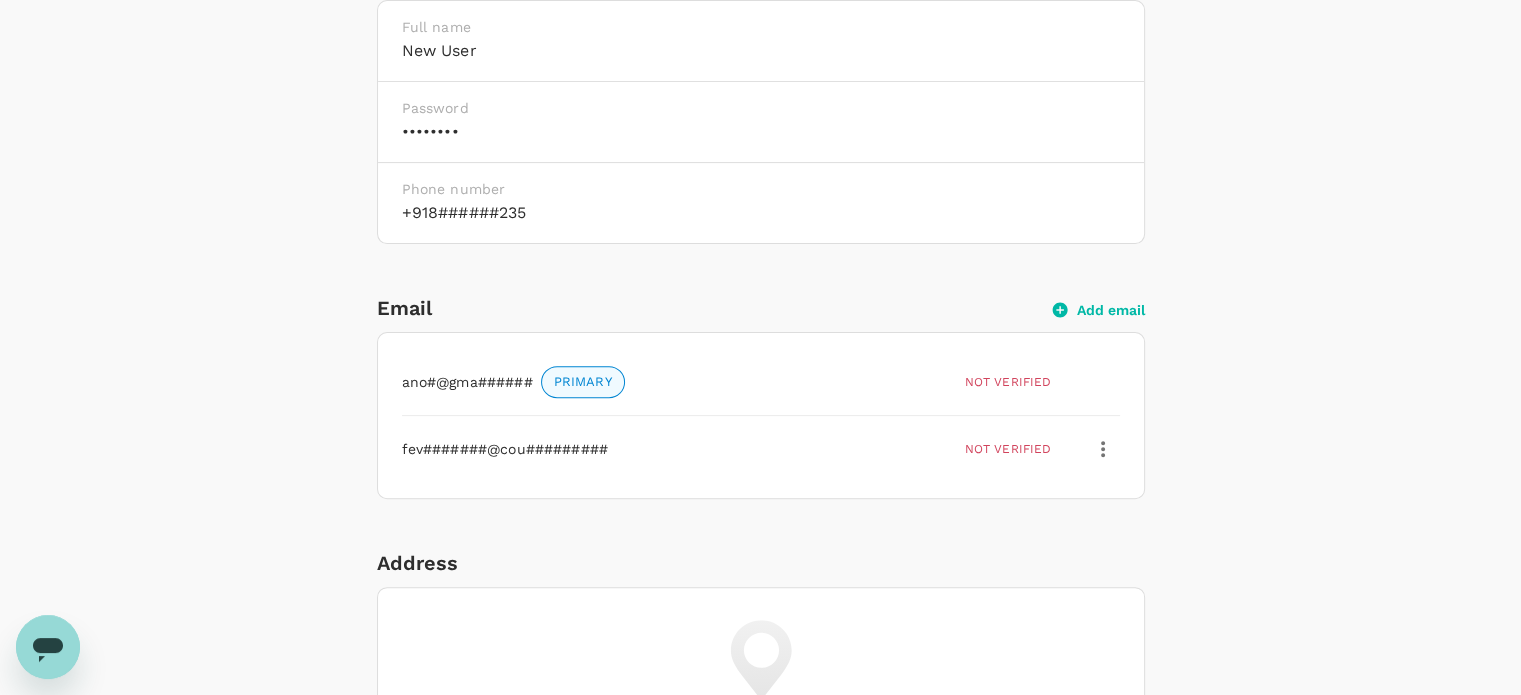 click on "Not verified" at bounding box center (1008, 449) 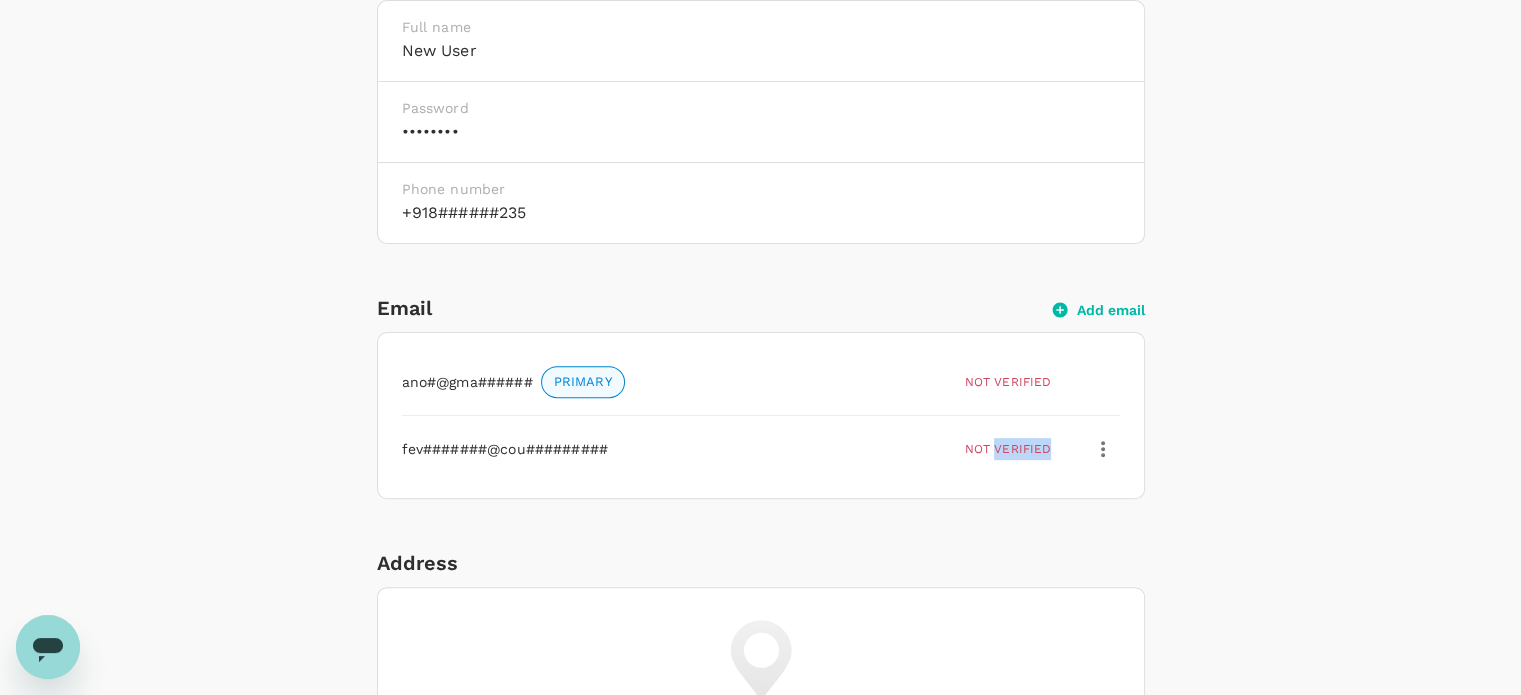 click on "Not verified" at bounding box center (1008, 449) 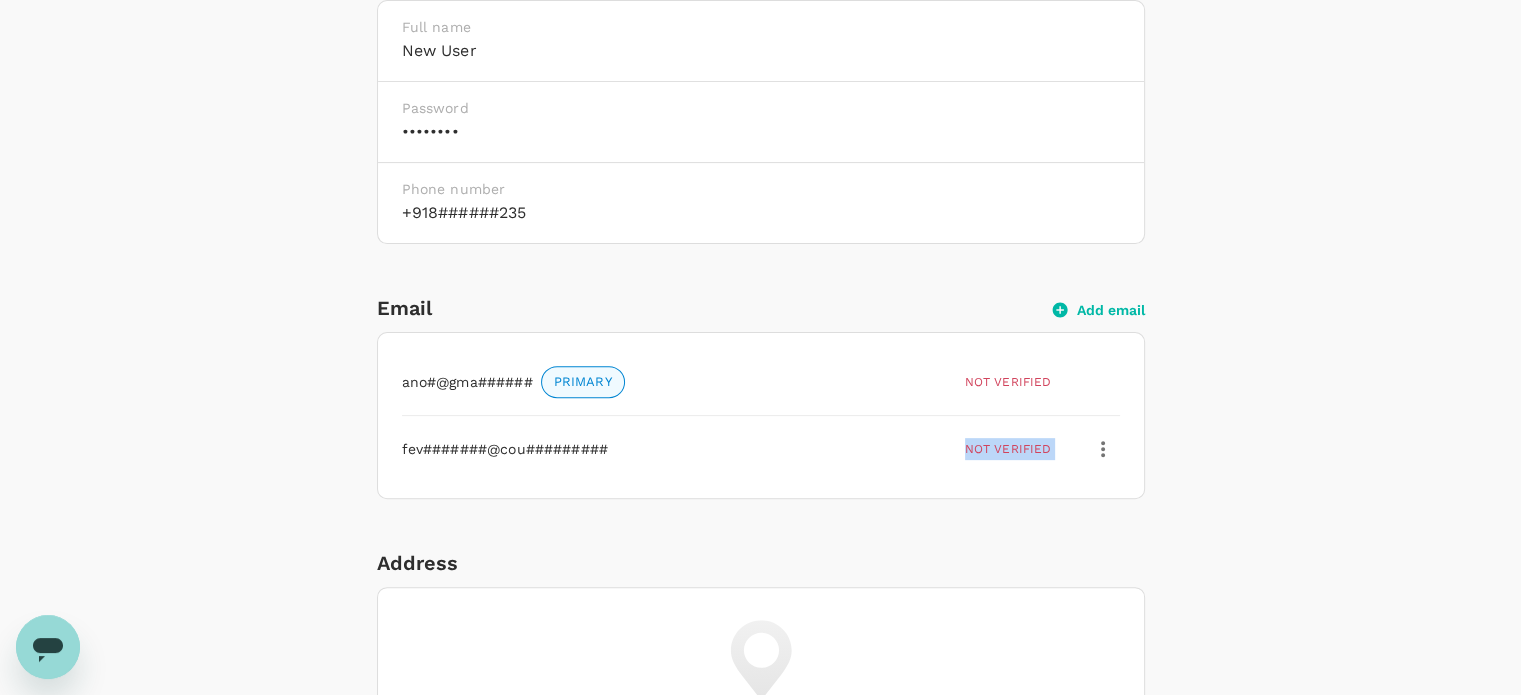 click on "Not verified" at bounding box center (1008, 449) 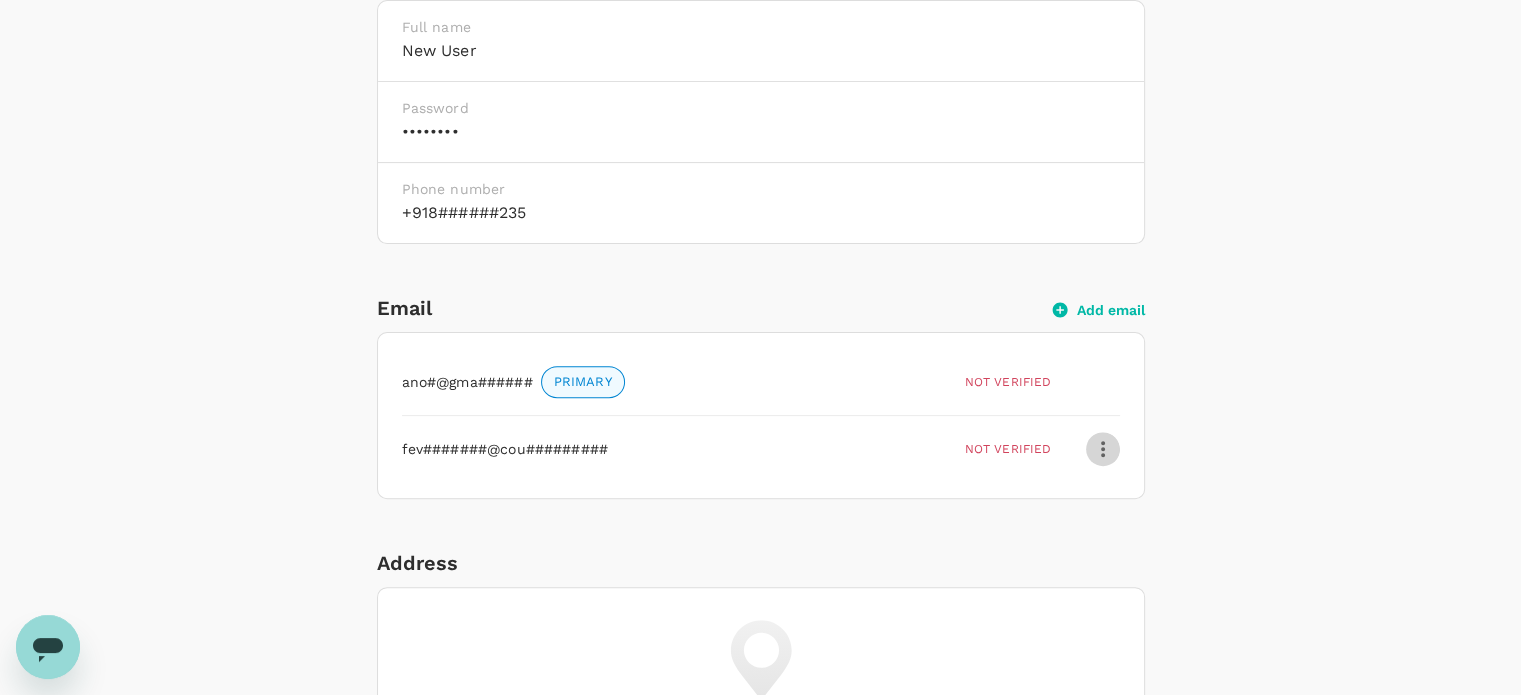 click 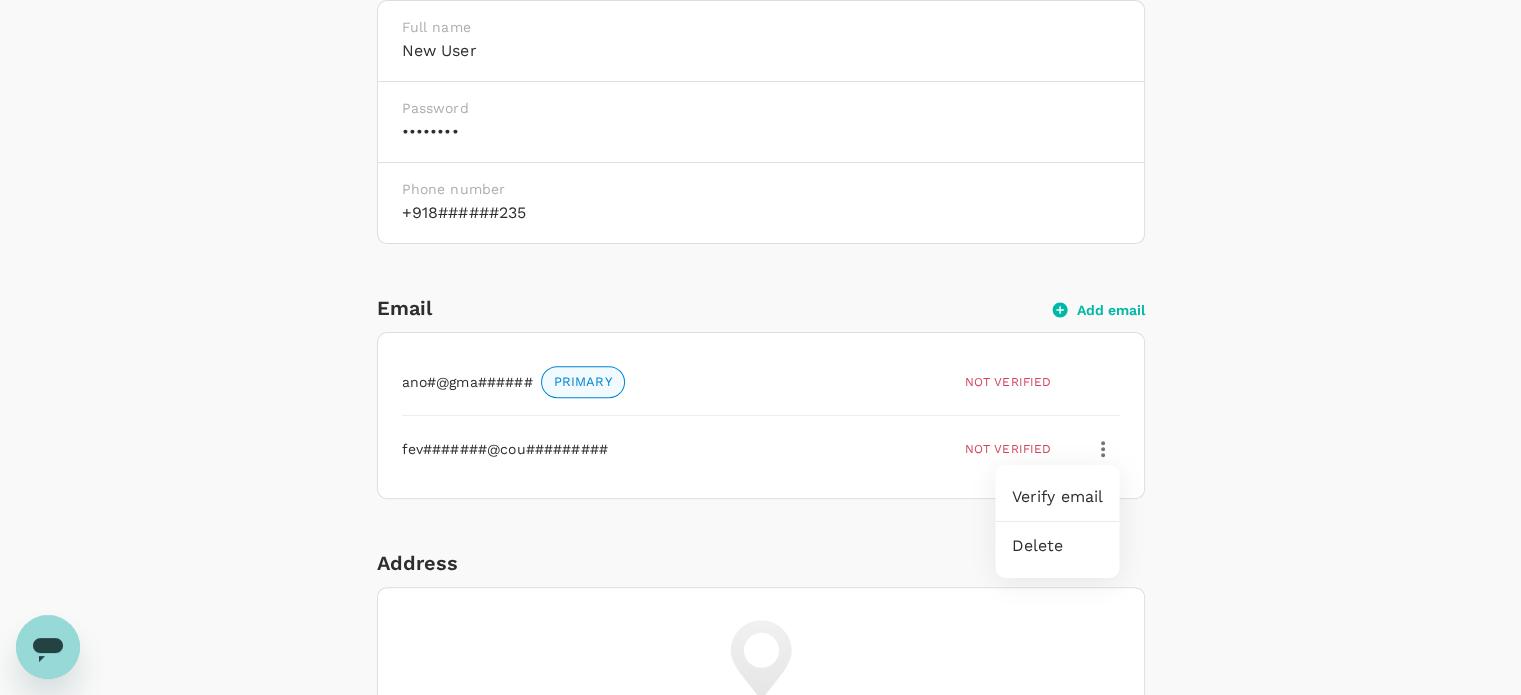 click at bounding box center (1099, 378) 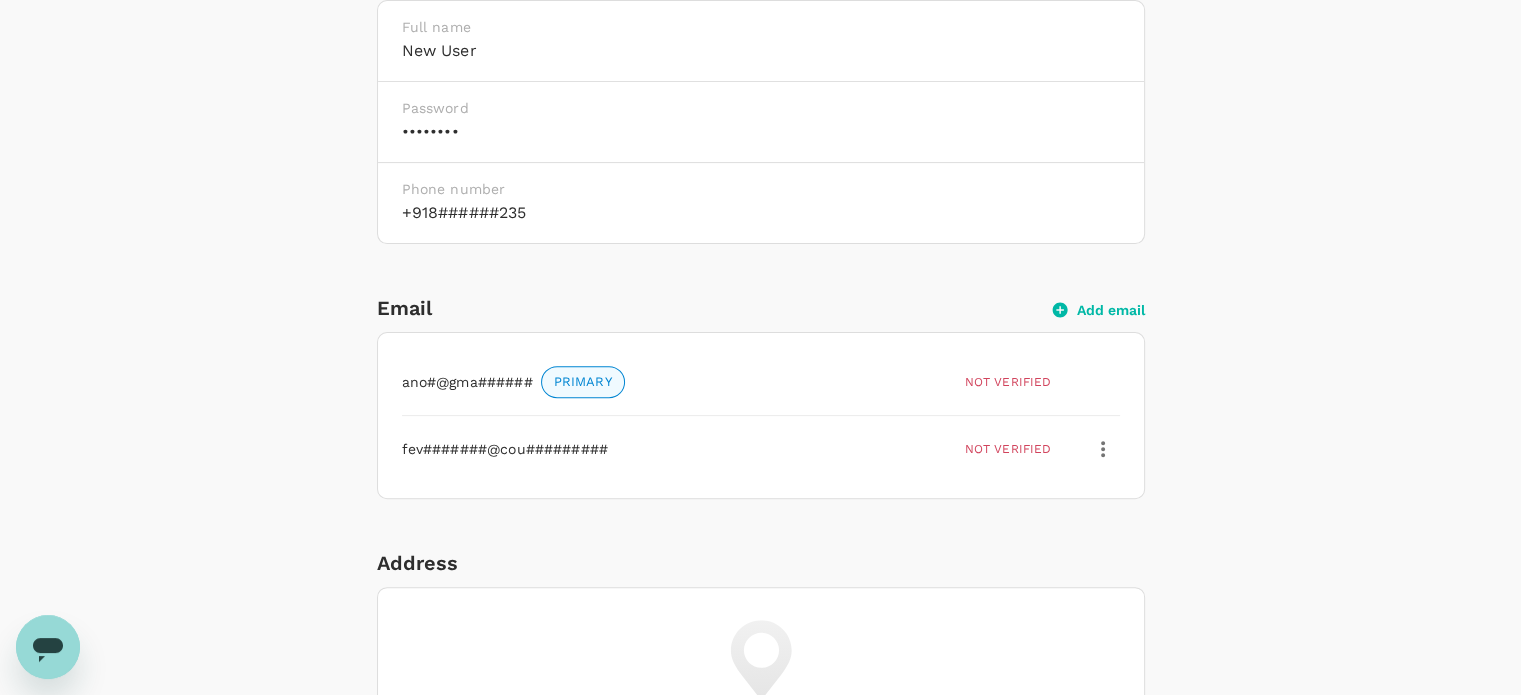 click on "Not verified" at bounding box center [1008, 382] 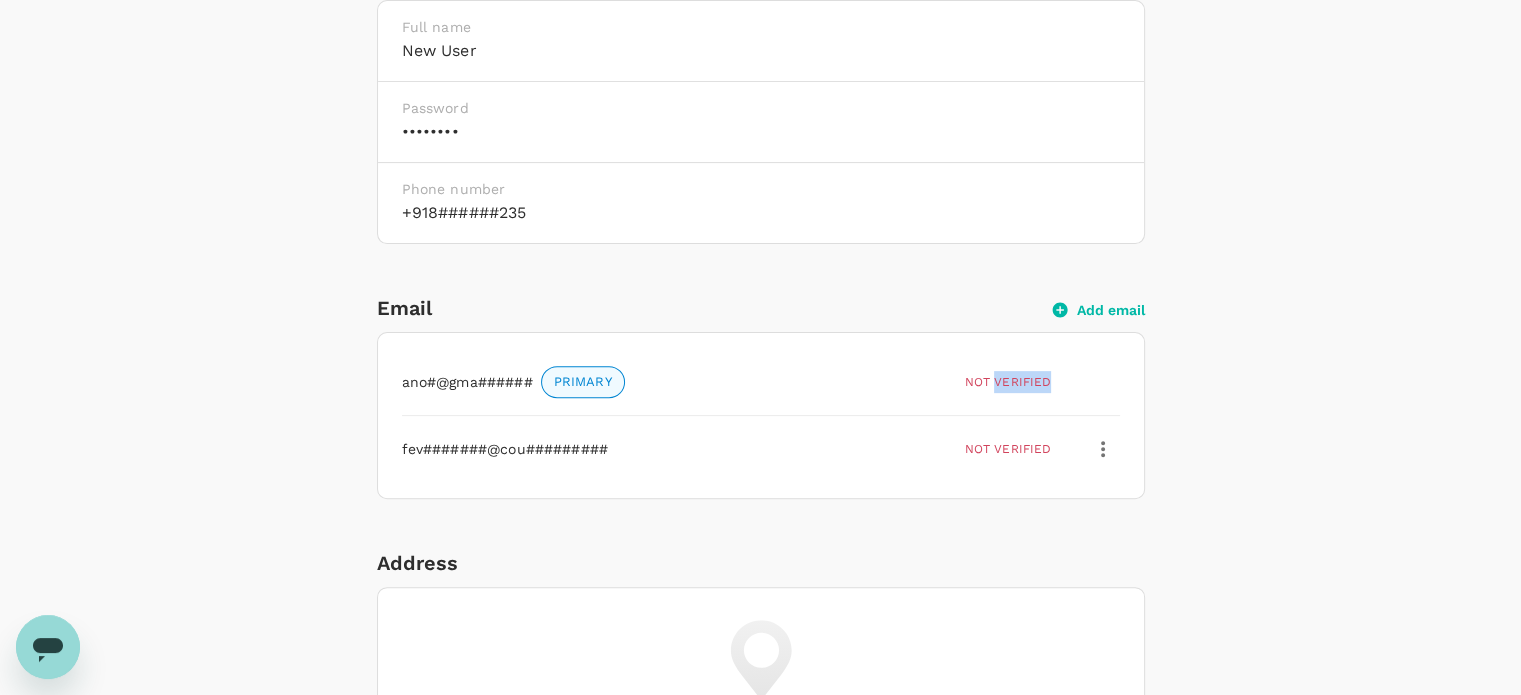 click on "Not verified" at bounding box center (1008, 382) 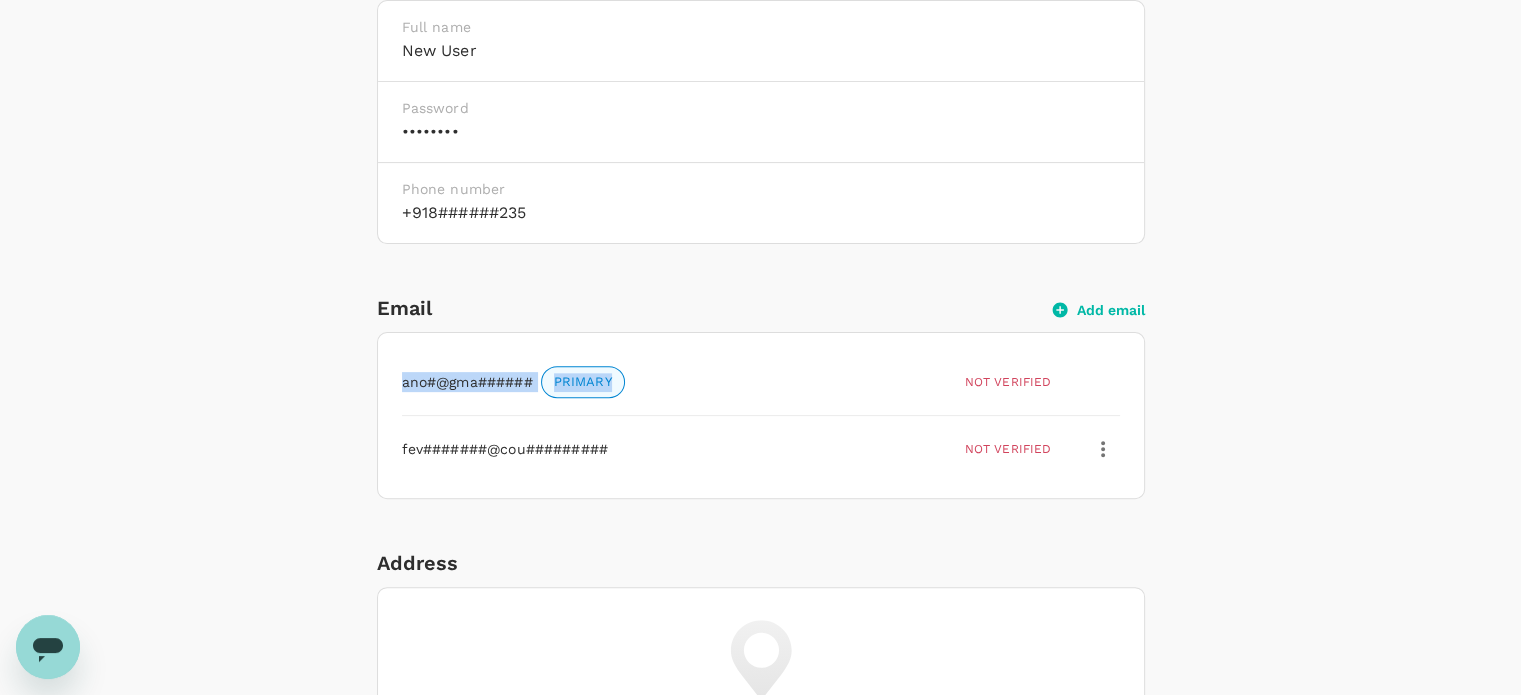 click on "Not verified" at bounding box center [1008, 382] 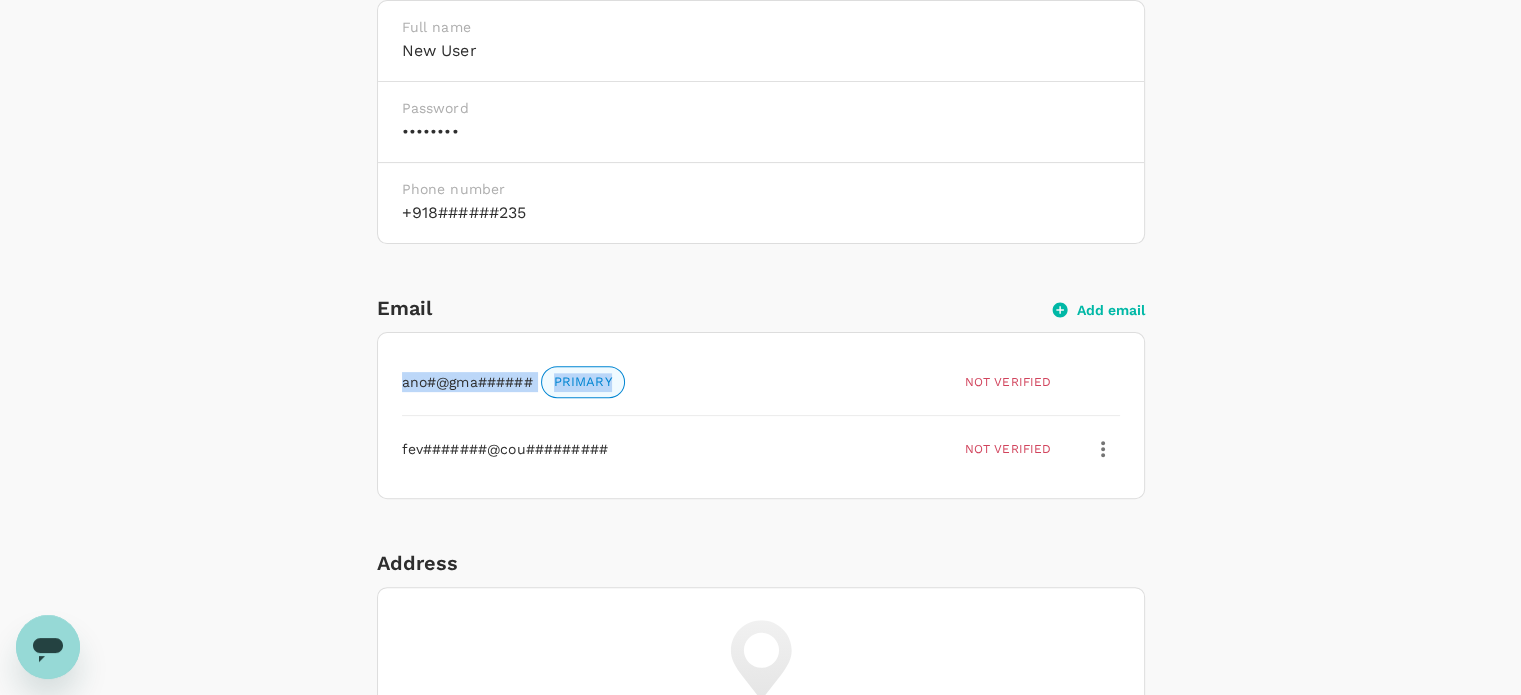click on "Personal Information Profile Photo Upload your photo Photo should be at least 500px × 500px Upload Photo Basic Information Edit Full name new   user Password •••••••• Phone number +918######235 Email Add email ano#@gma###### PRIMARY Not verified fev#######@cou######### Not verified Address Looks like you haven't added any billing address. Add billing address Payment methods Personal Looks like you haven't added any payment cards. Add payment card(s) Shared with me Any payment methods that are shared with you will be shown here. Language Edit Your display language in TruTrip English Display Currency Edit Your display currency in TruTrip Singapore Dollar  -   SGD" at bounding box center (761, 827) 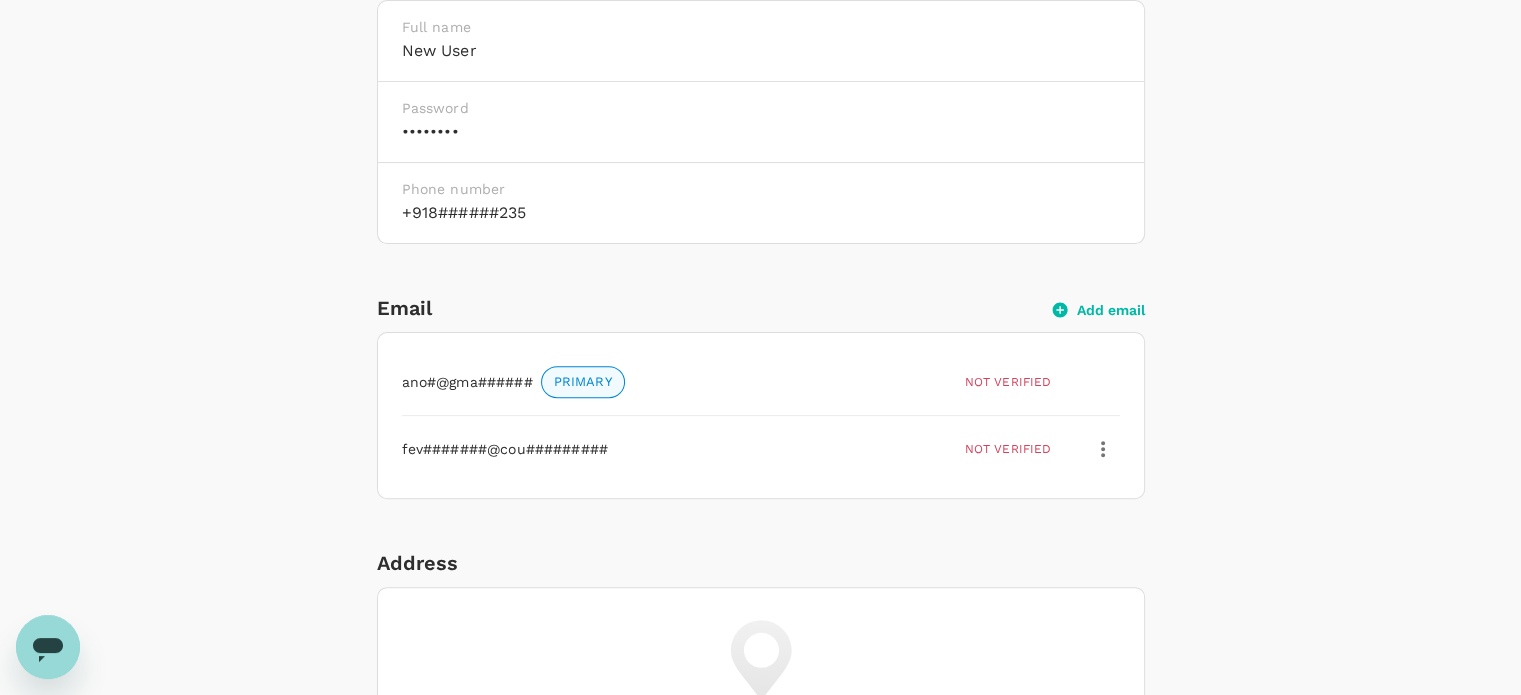 click on "PRIMARY" at bounding box center [583, 382] 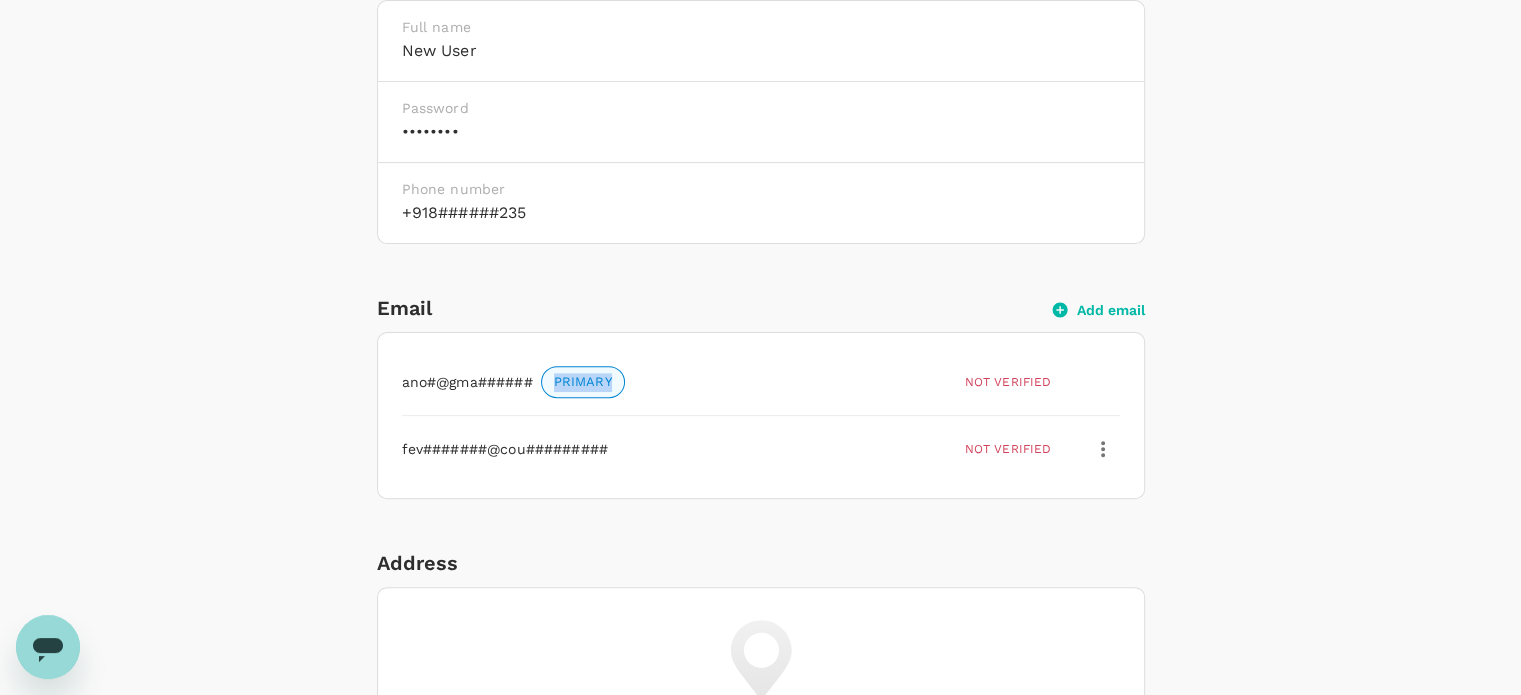 click on "PRIMARY" at bounding box center (583, 382) 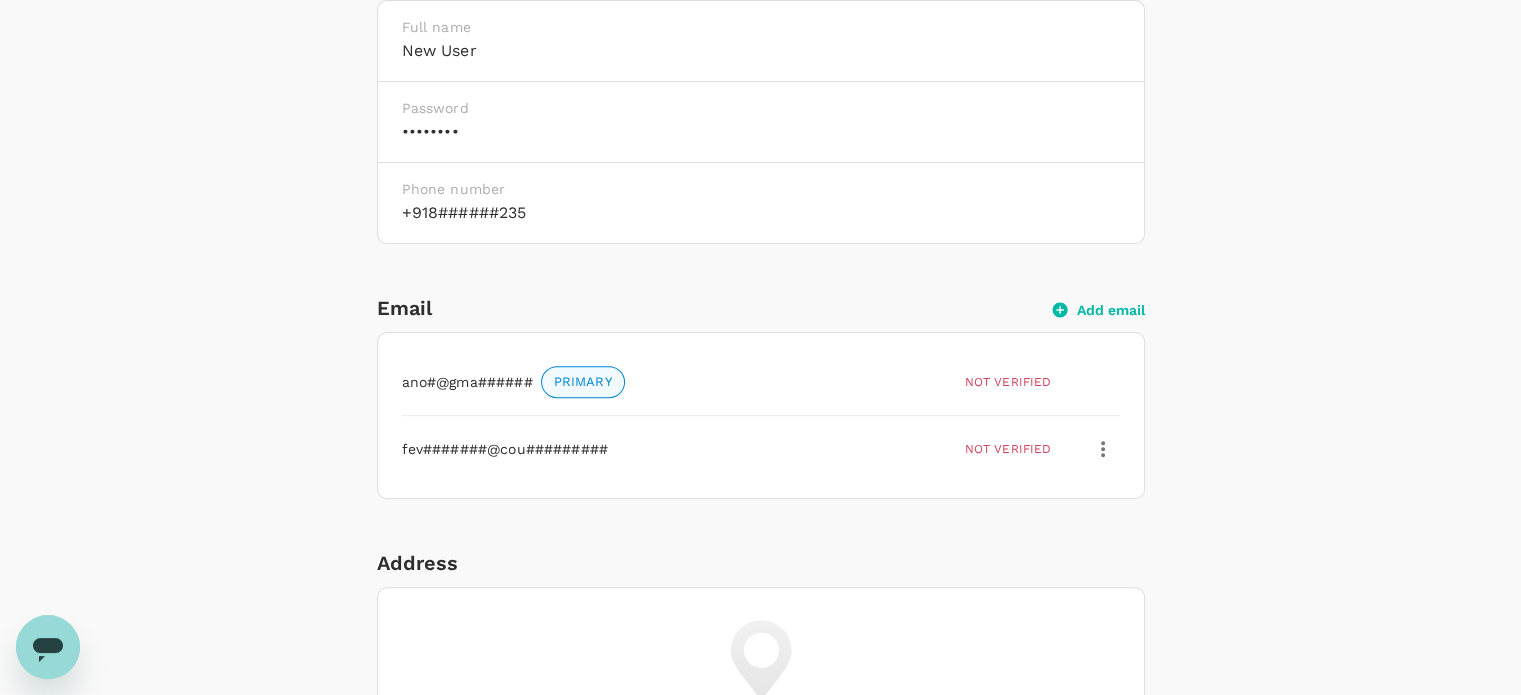 click on "Not verified" at bounding box center (1008, 382) 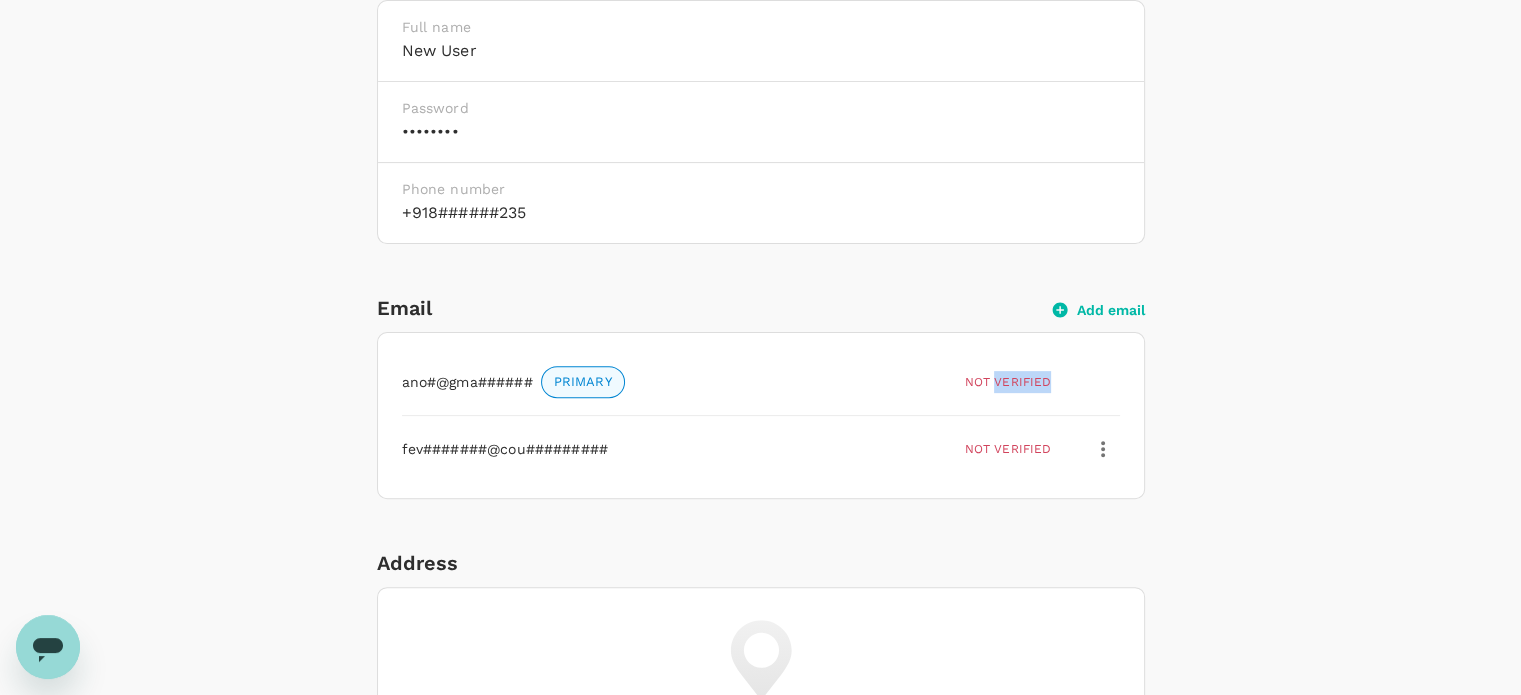 click on "Not verified" at bounding box center [1008, 382] 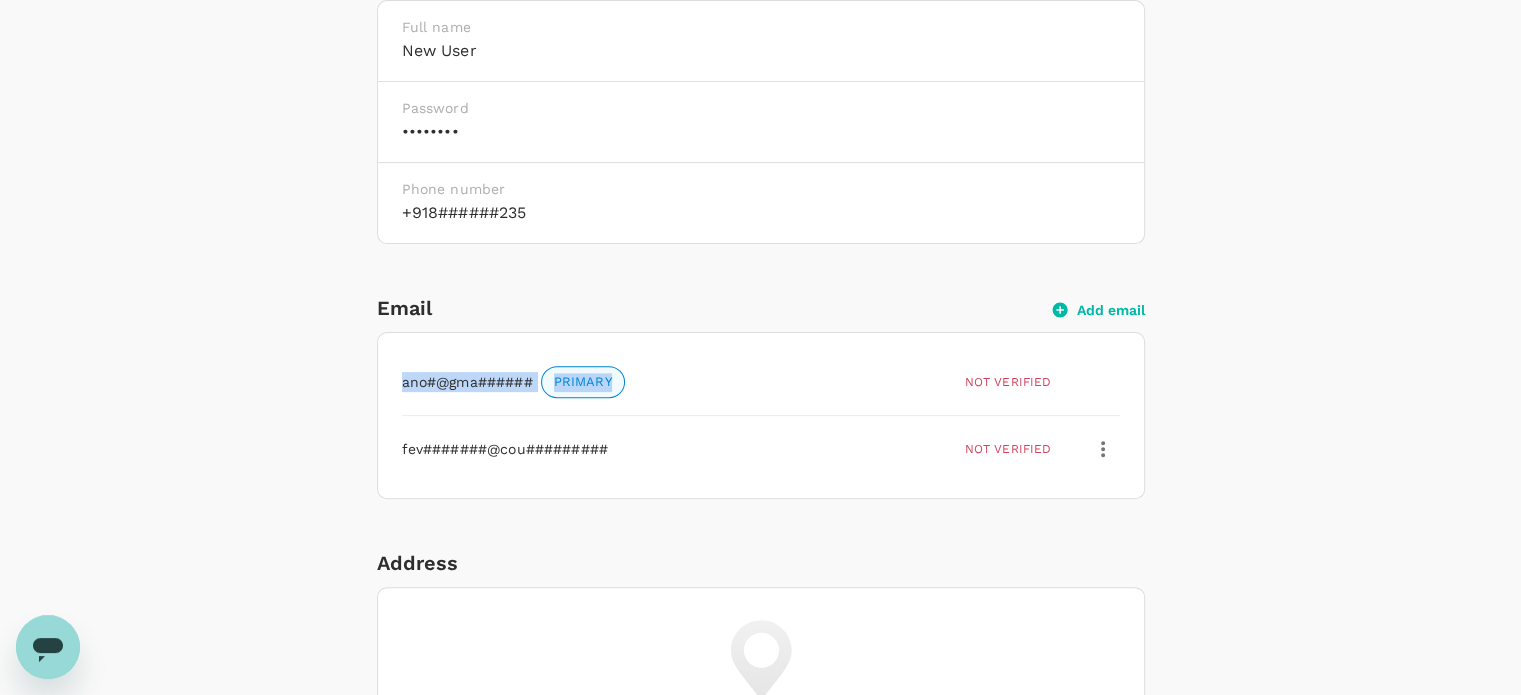 click on "Not verified" at bounding box center (1008, 382) 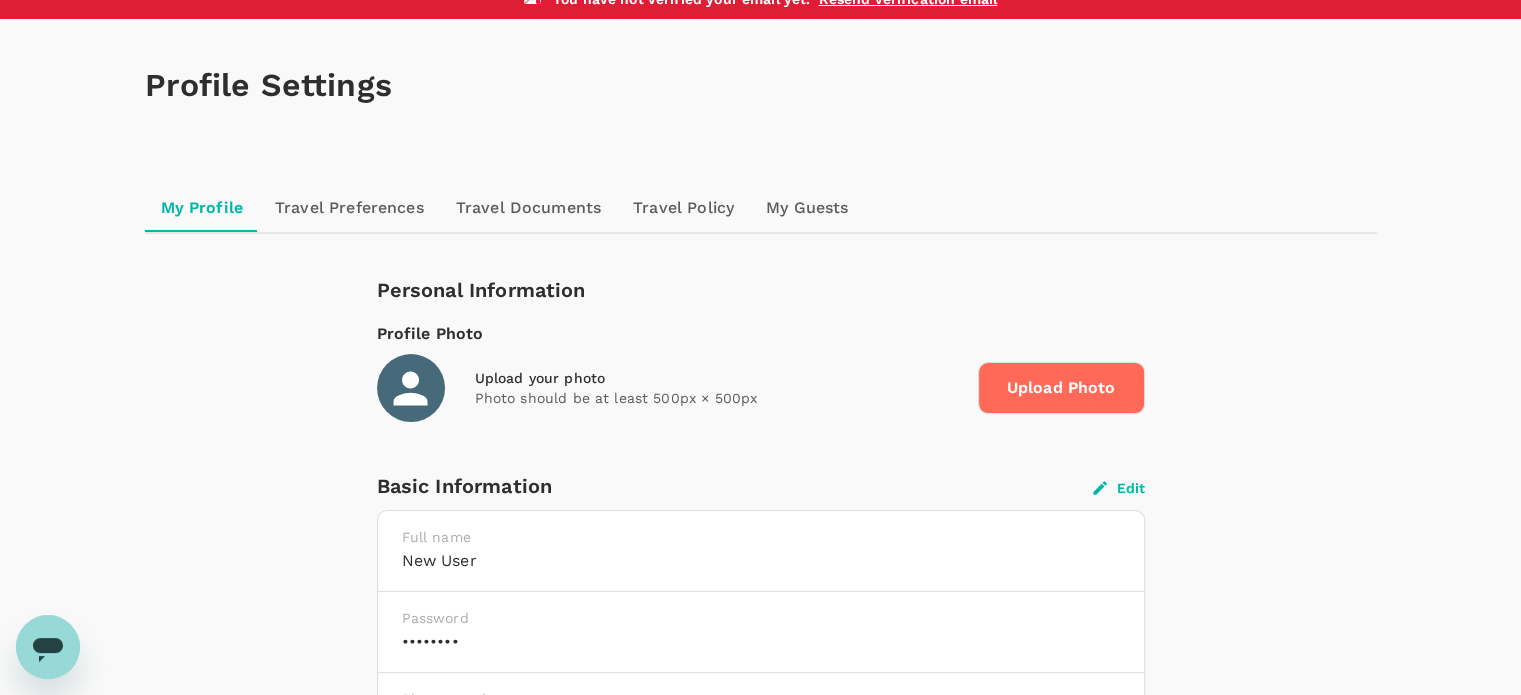 scroll, scrollTop: 0, scrollLeft: 0, axis: both 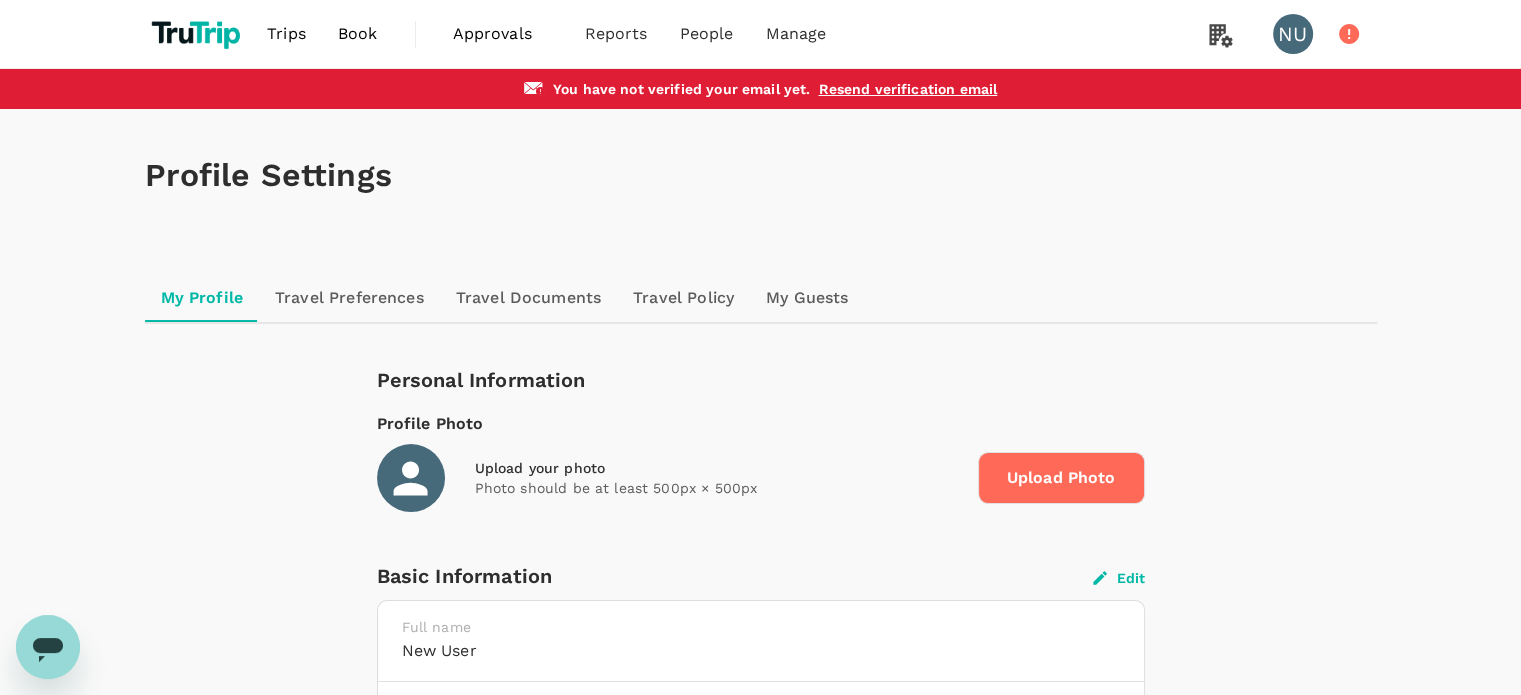 click on "Resend verification email" at bounding box center [907, 89] 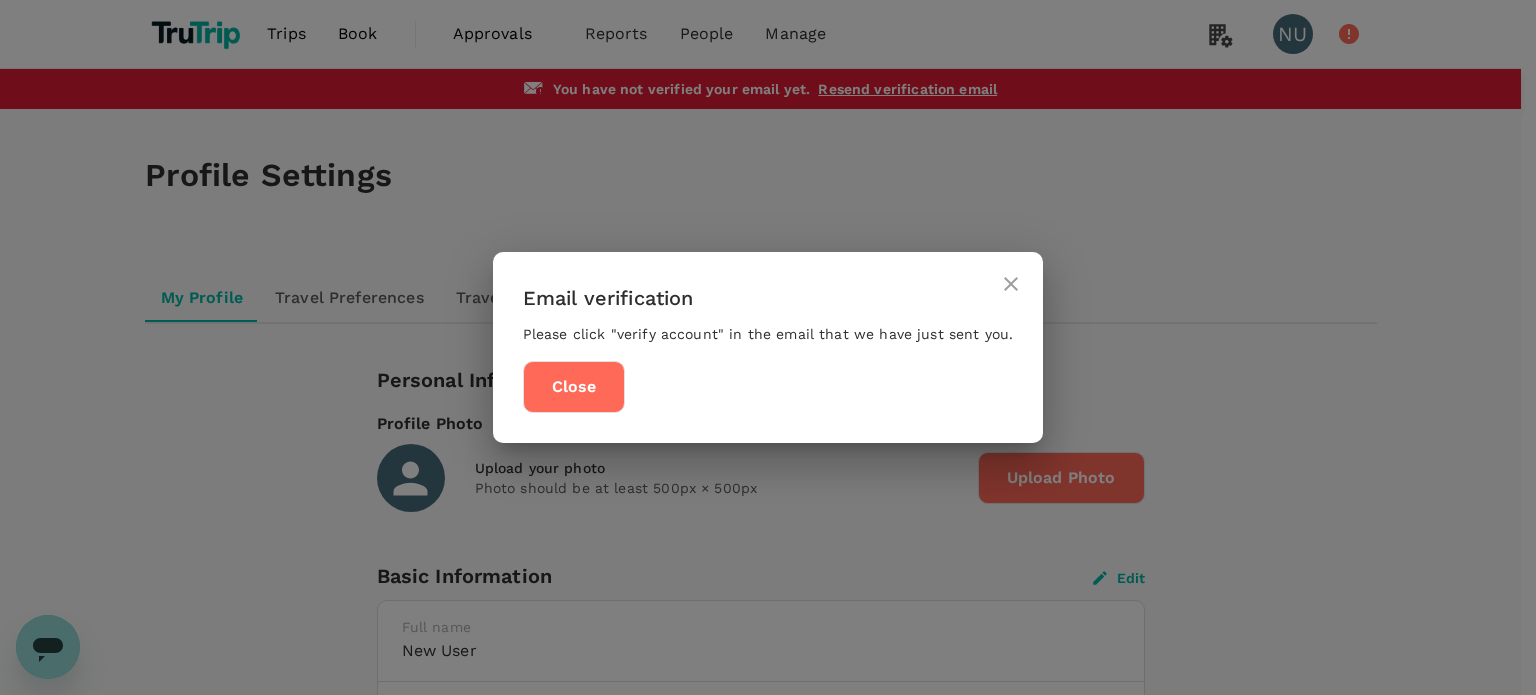 click at bounding box center (1011, 284) 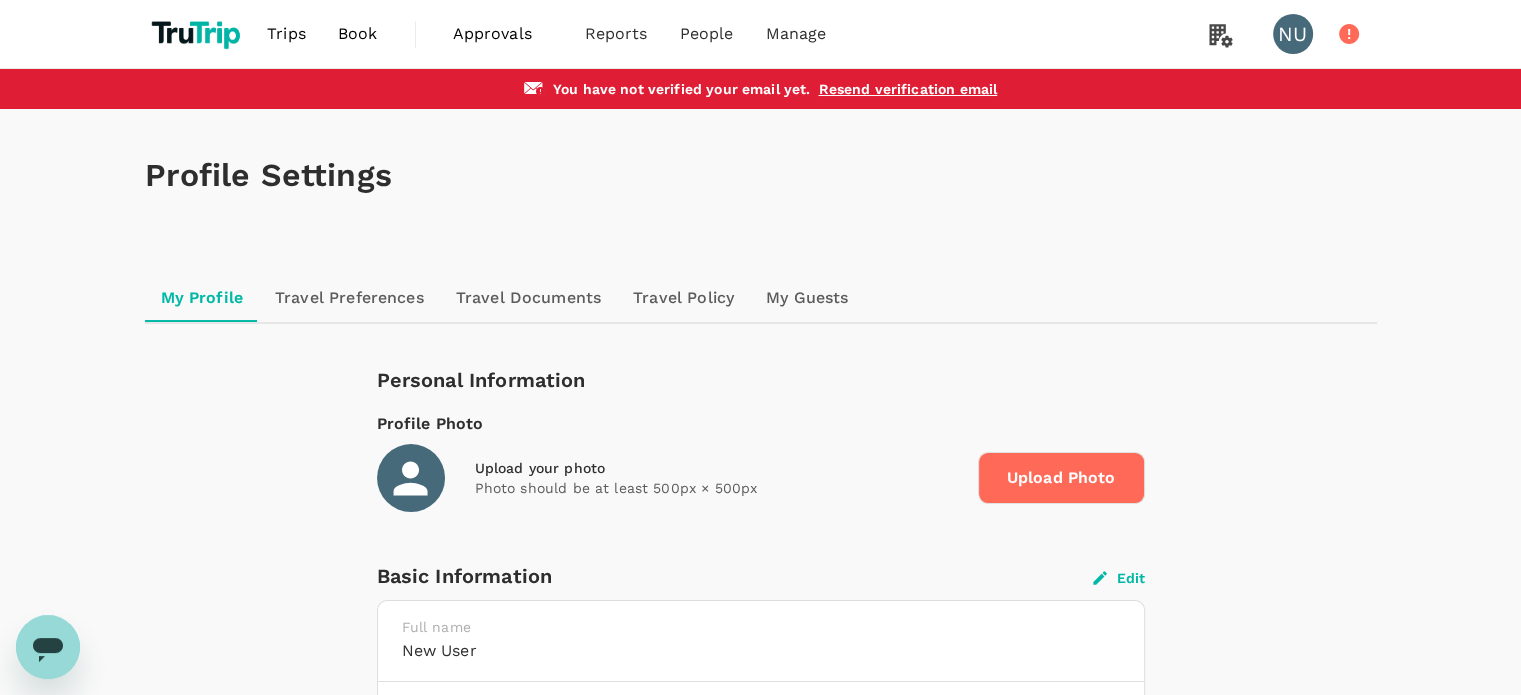 click on "Resend verification email" at bounding box center [903, 89] 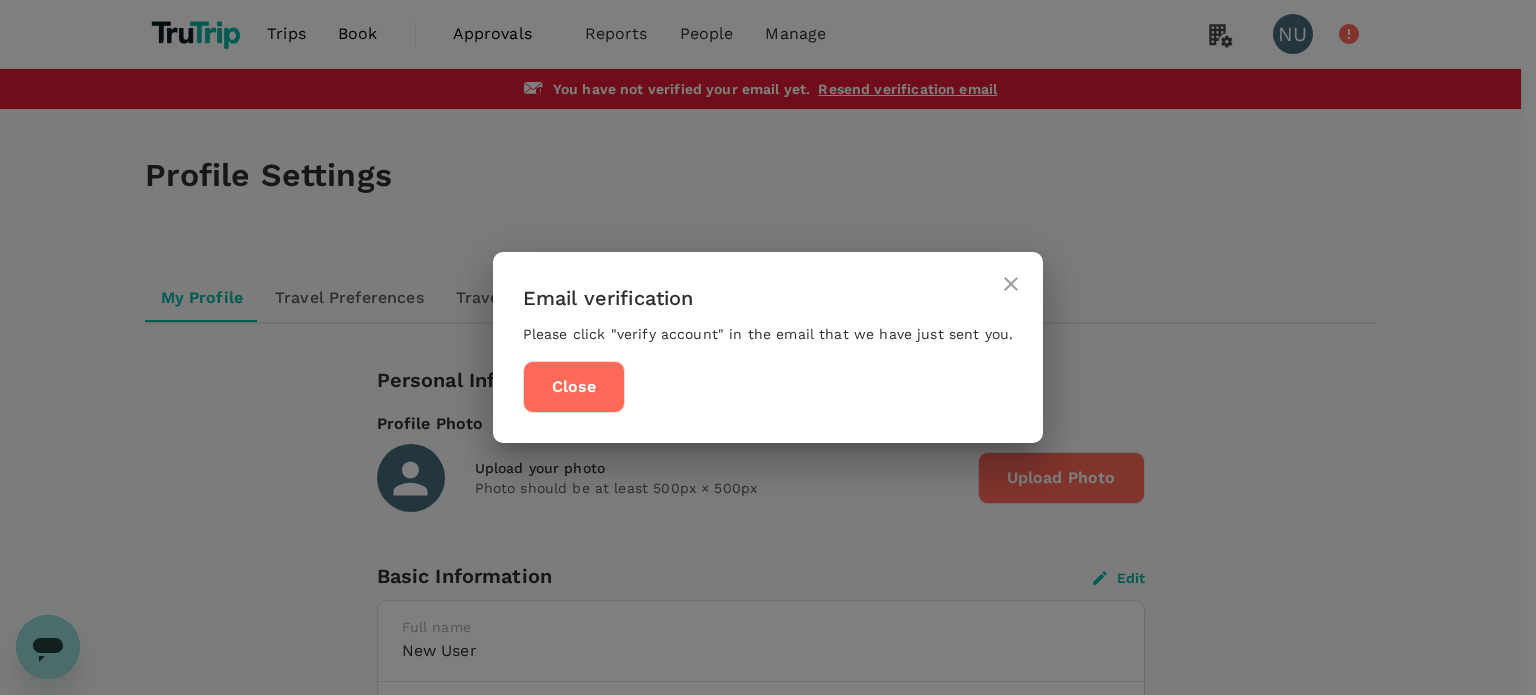 click 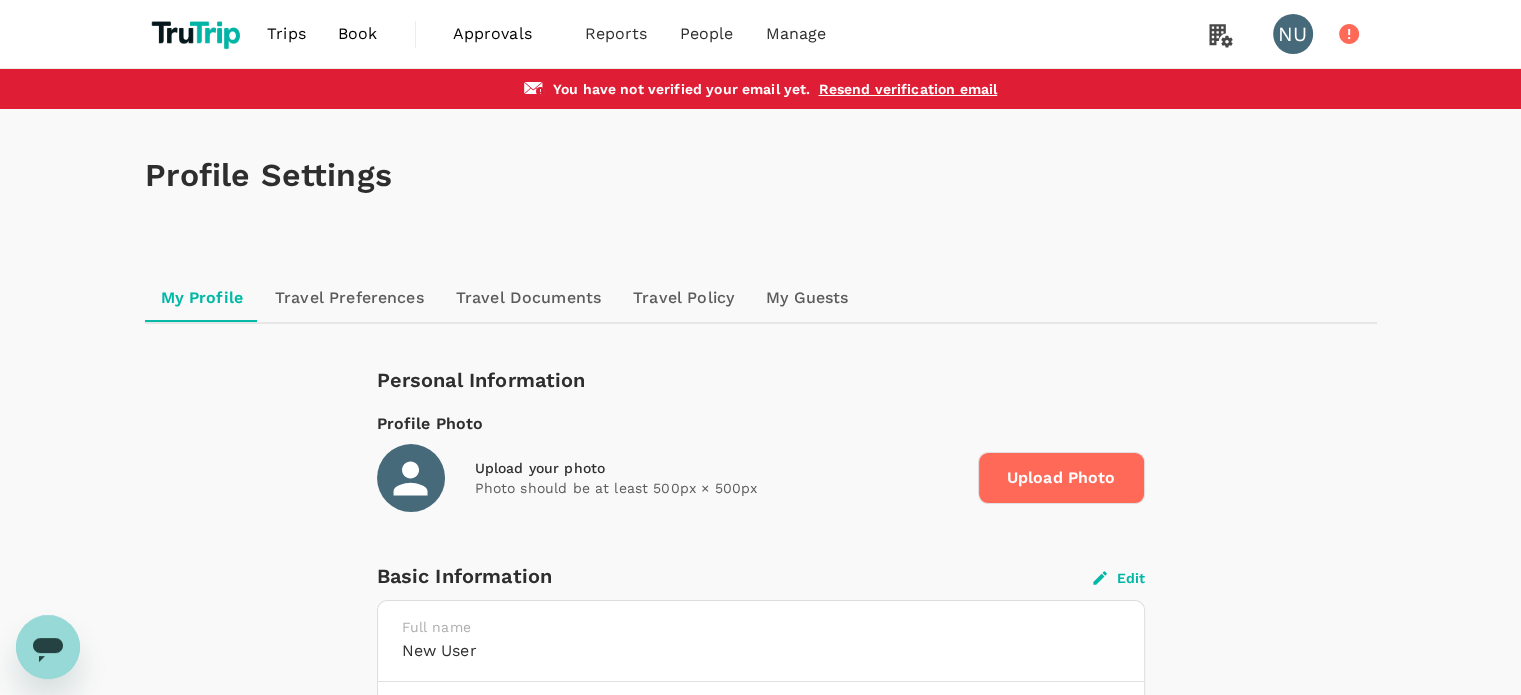 click on "Resend verification email" at bounding box center [907, 89] 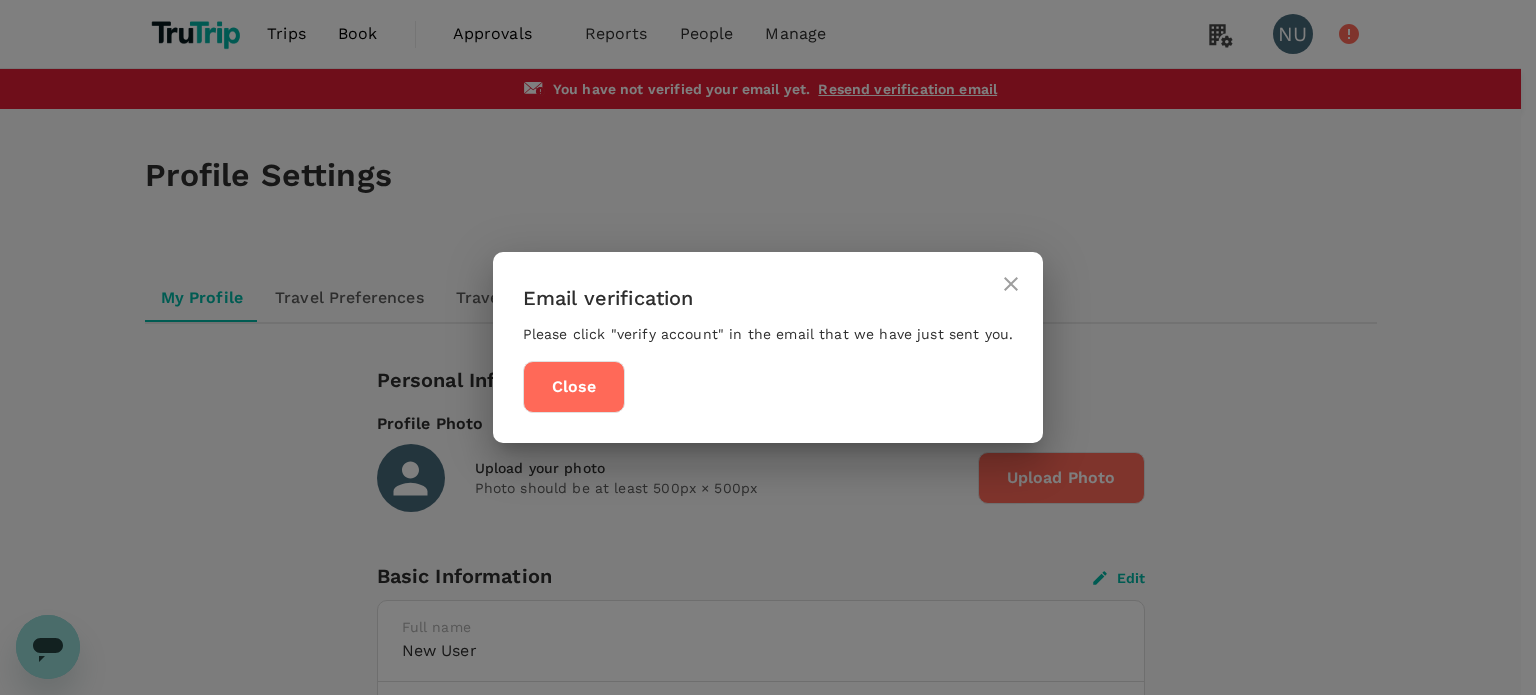 click at bounding box center (1011, 284) 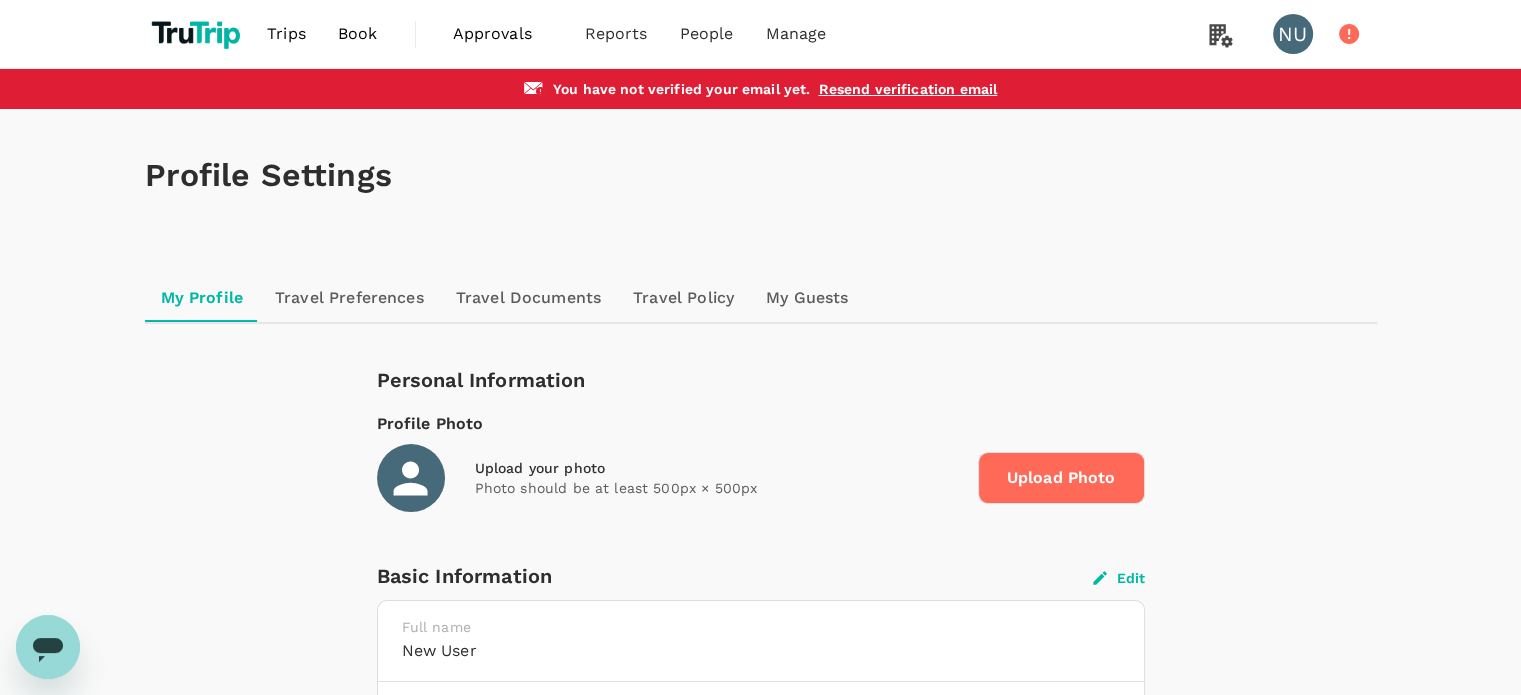 click on "Resend verification email" at bounding box center (907, 89) 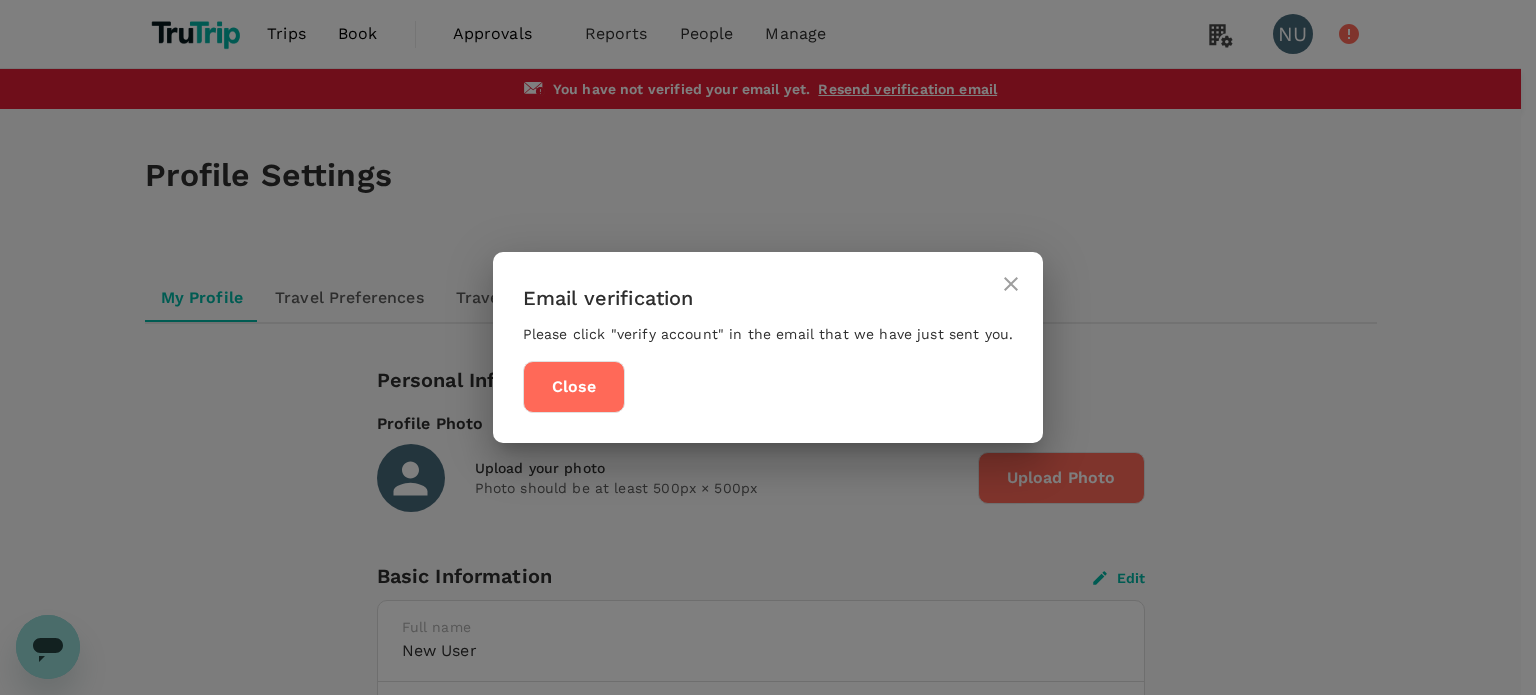click 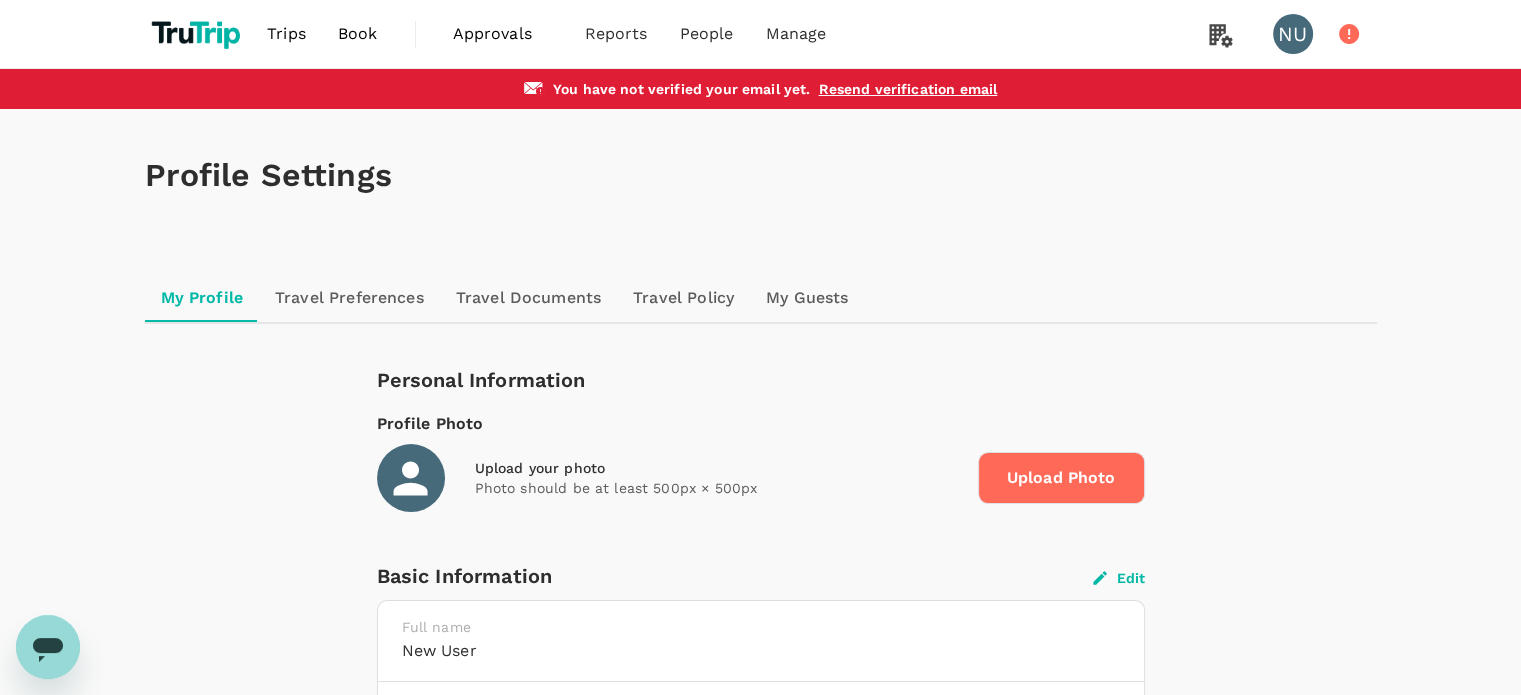 click on "Resend verification email" at bounding box center [907, 89] 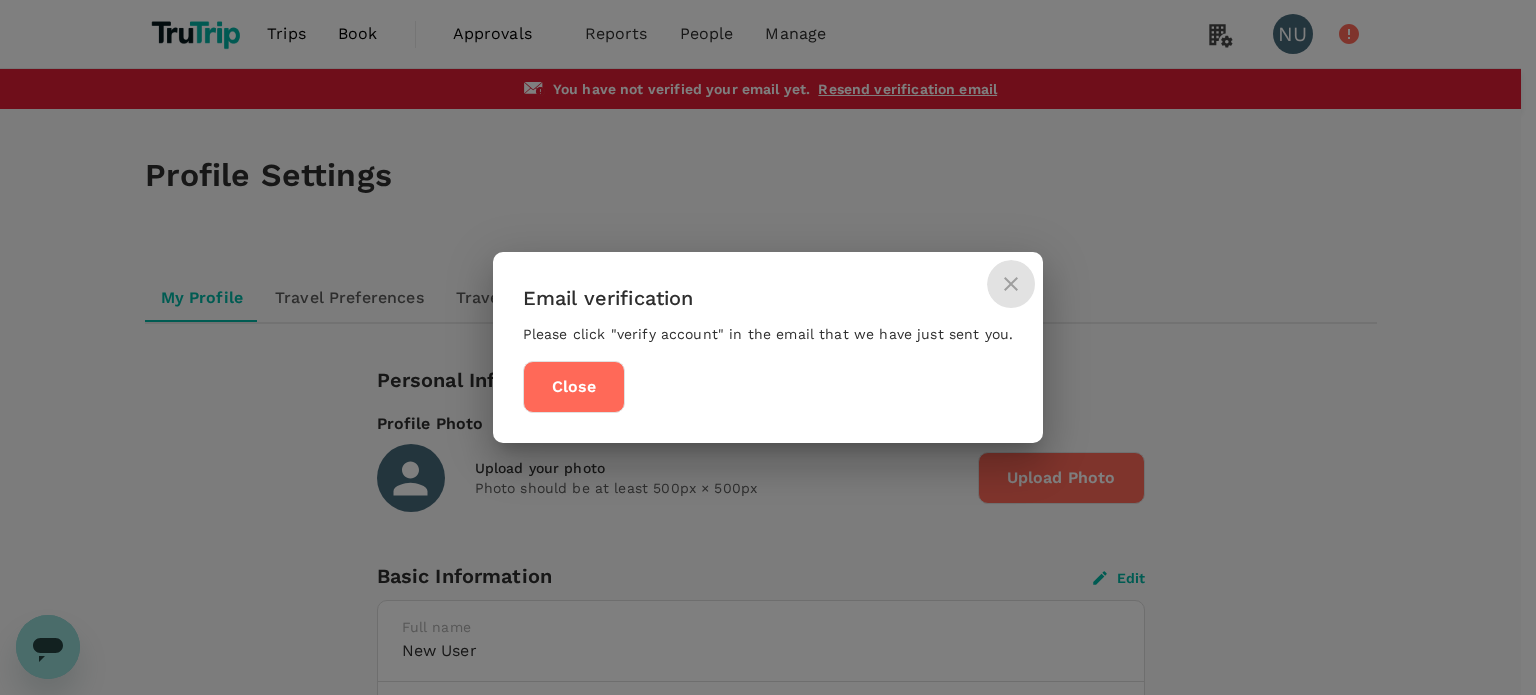click 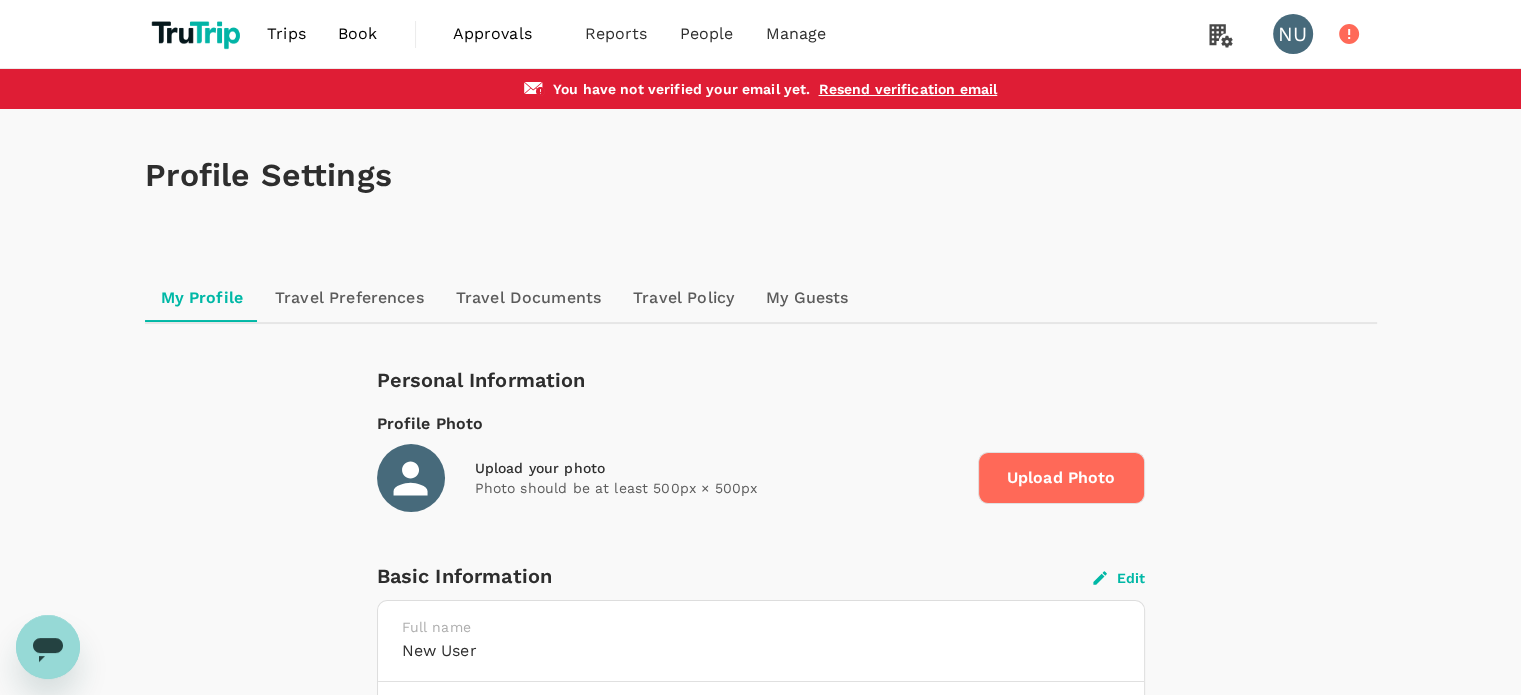 click on "You have not verified your email yet . Resend verification email" at bounding box center [760, 89] 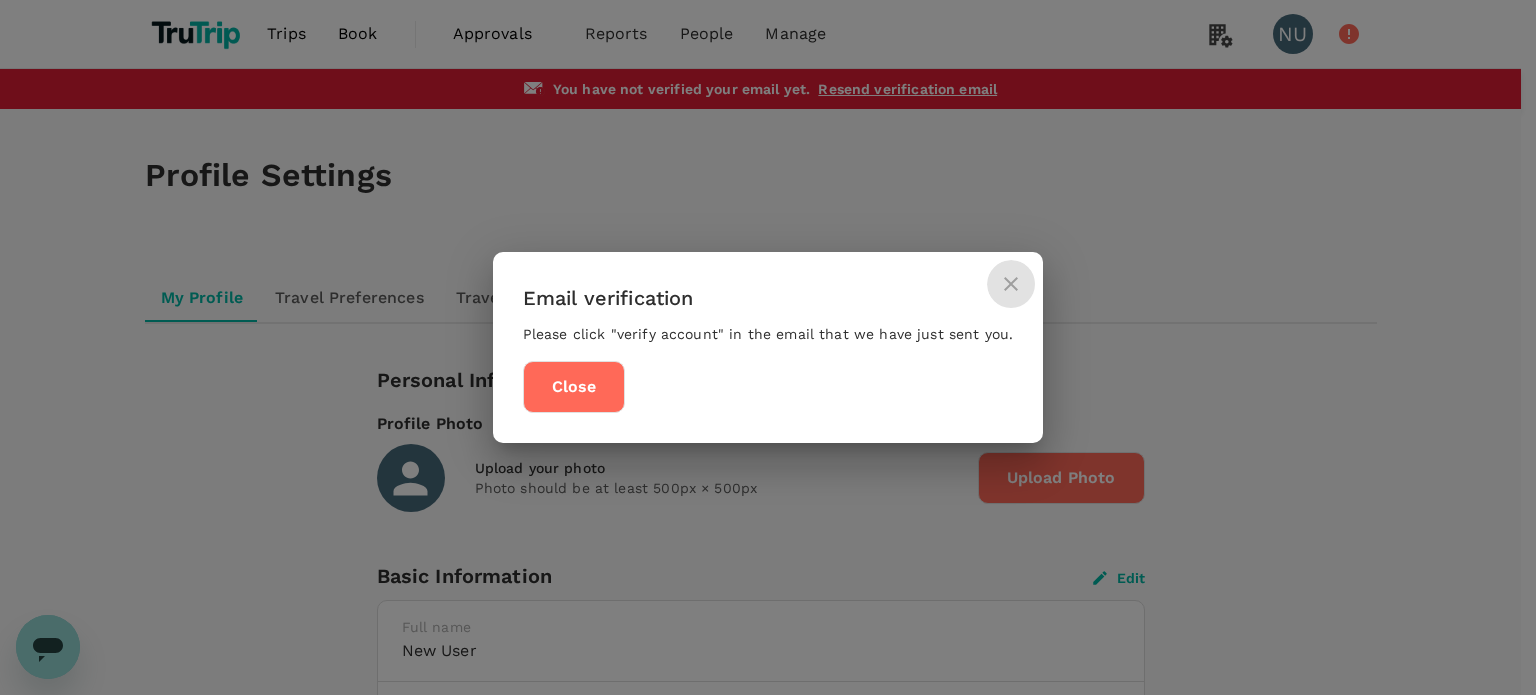 click 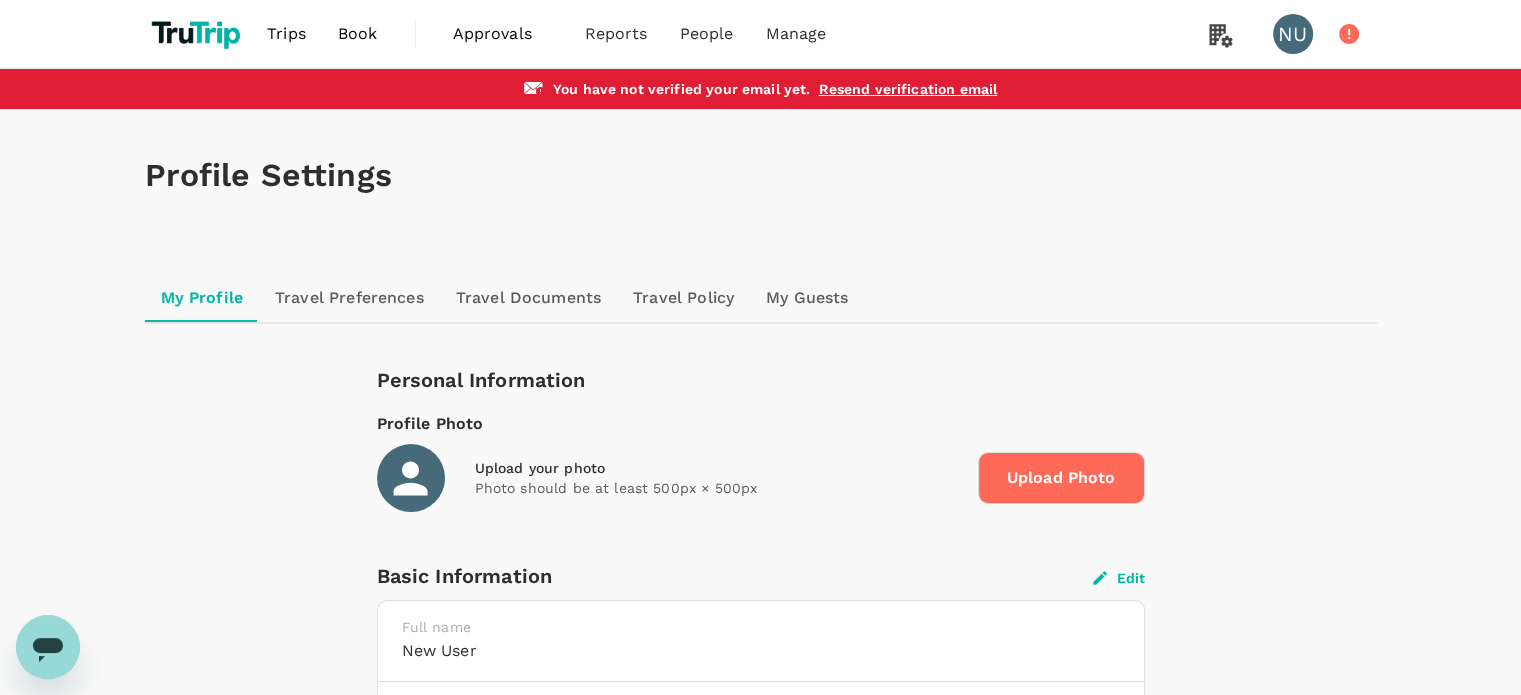 click on "Resend verification email" at bounding box center [907, 89] 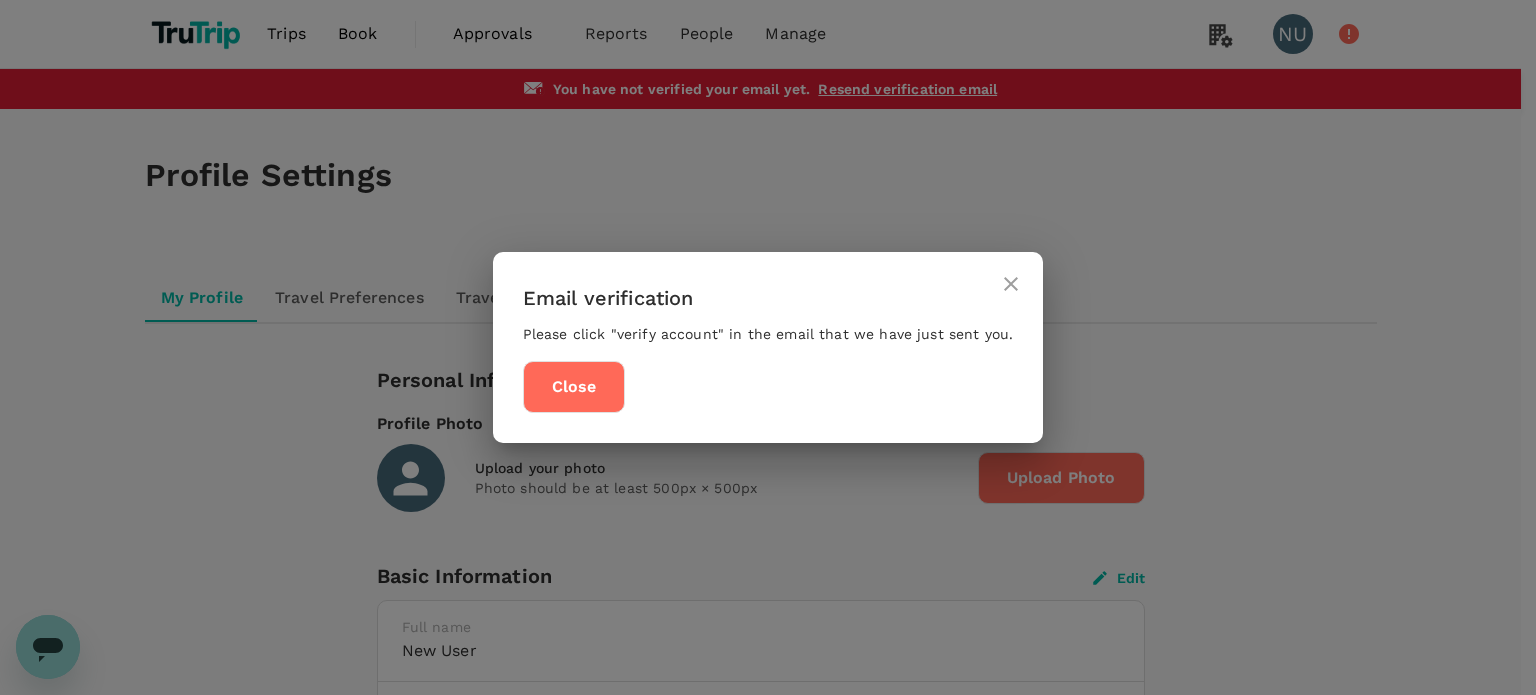 click 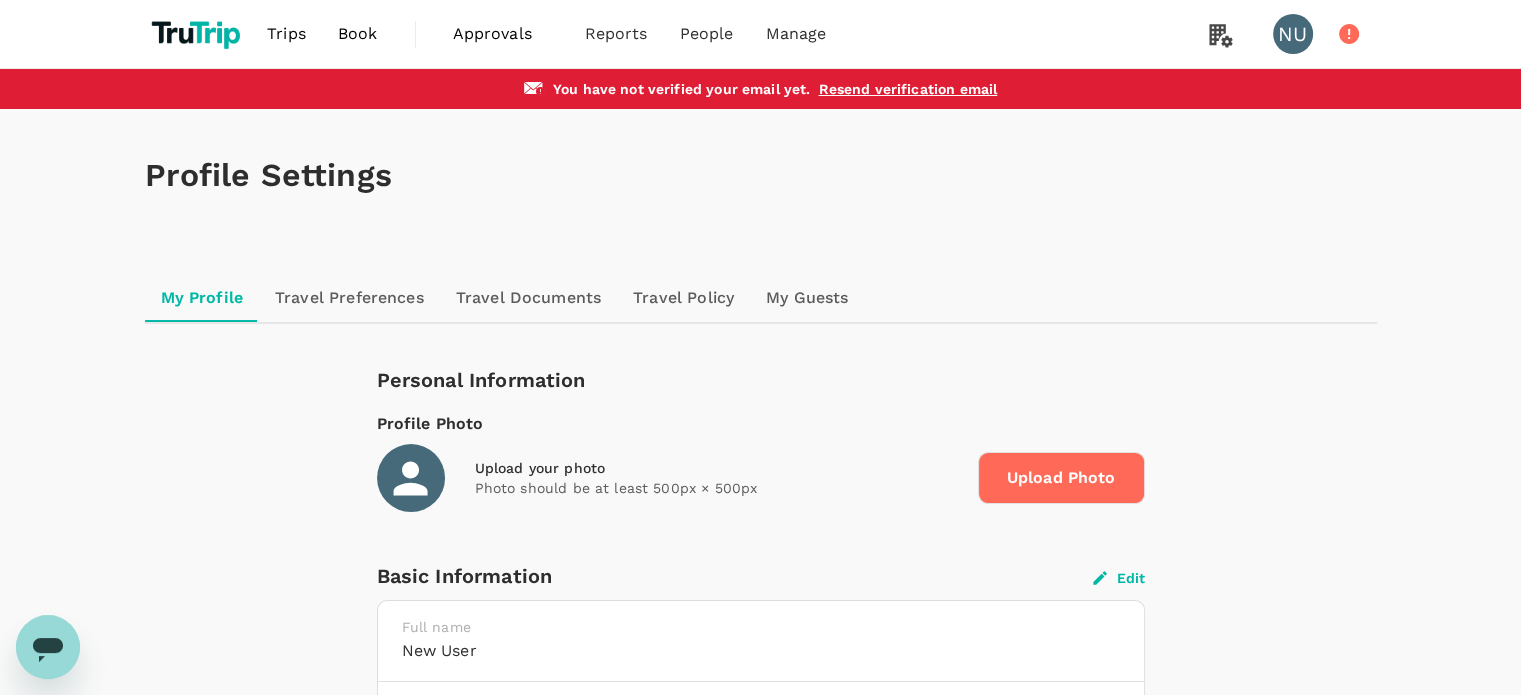 click on "Resend verification email" at bounding box center [907, 89] 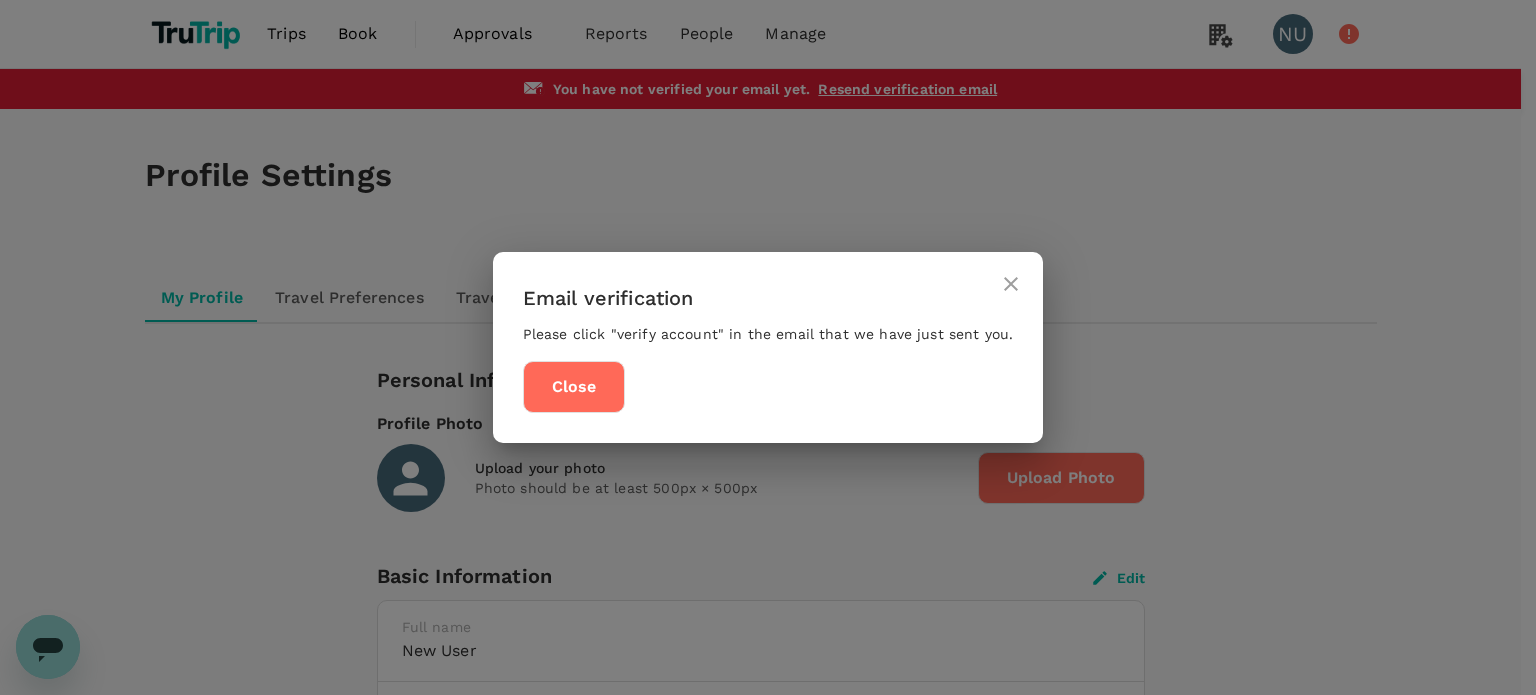 click at bounding box center [1011, 284] 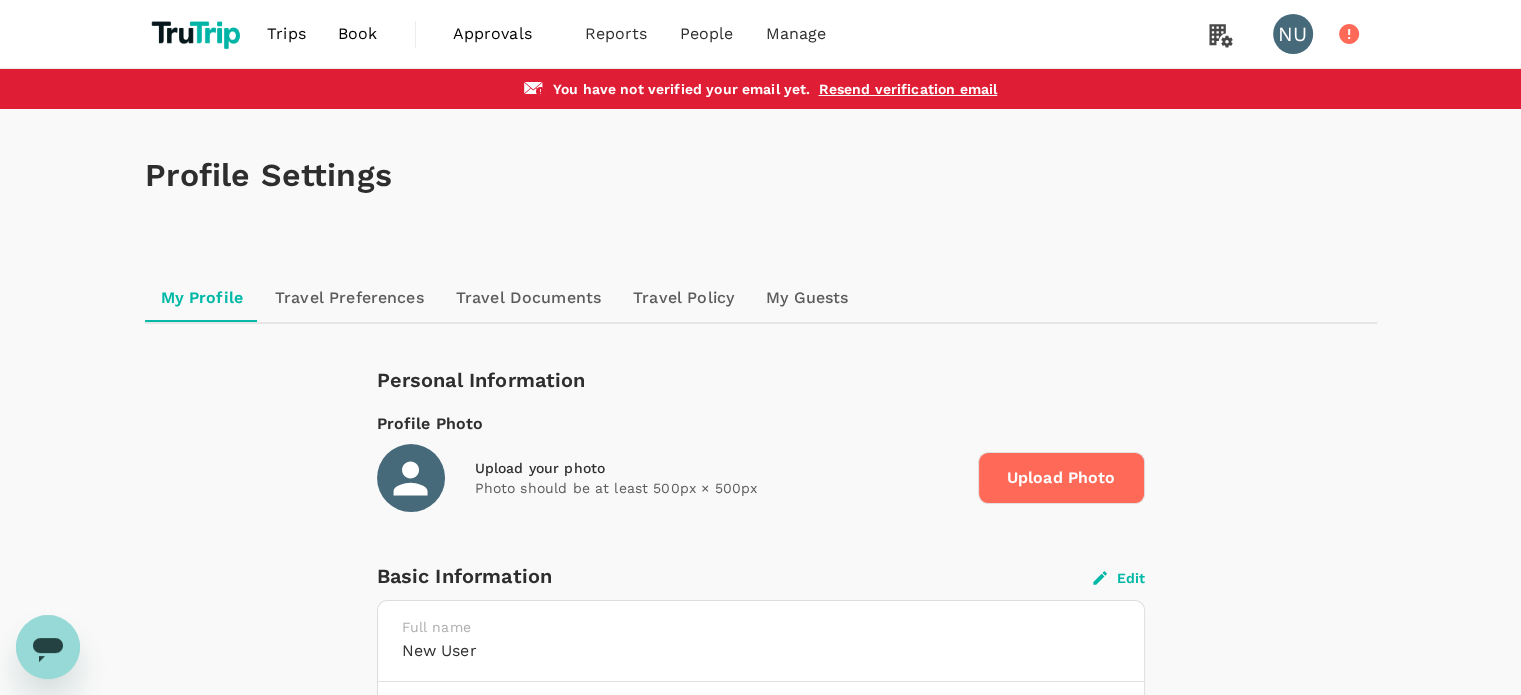 click on "Resend verification email" at bounding box center (907, 89) 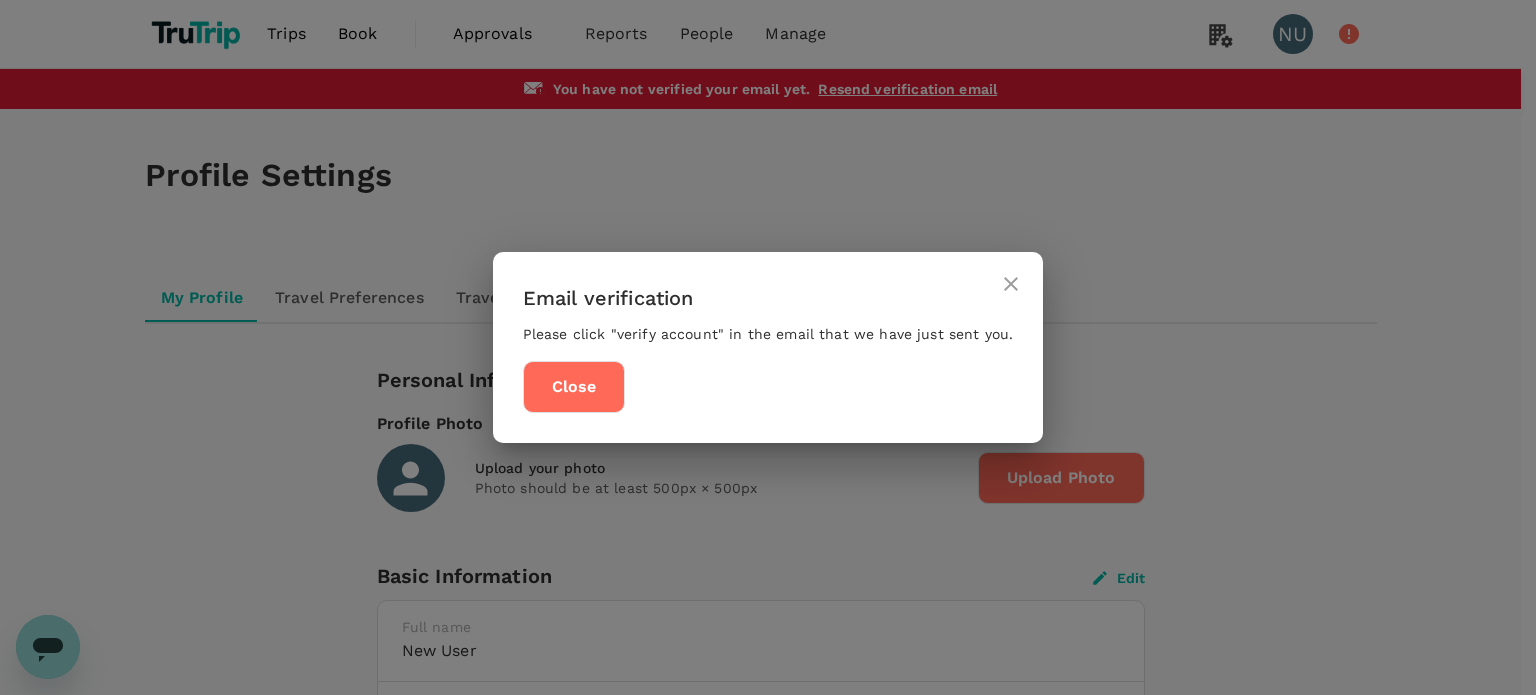 click 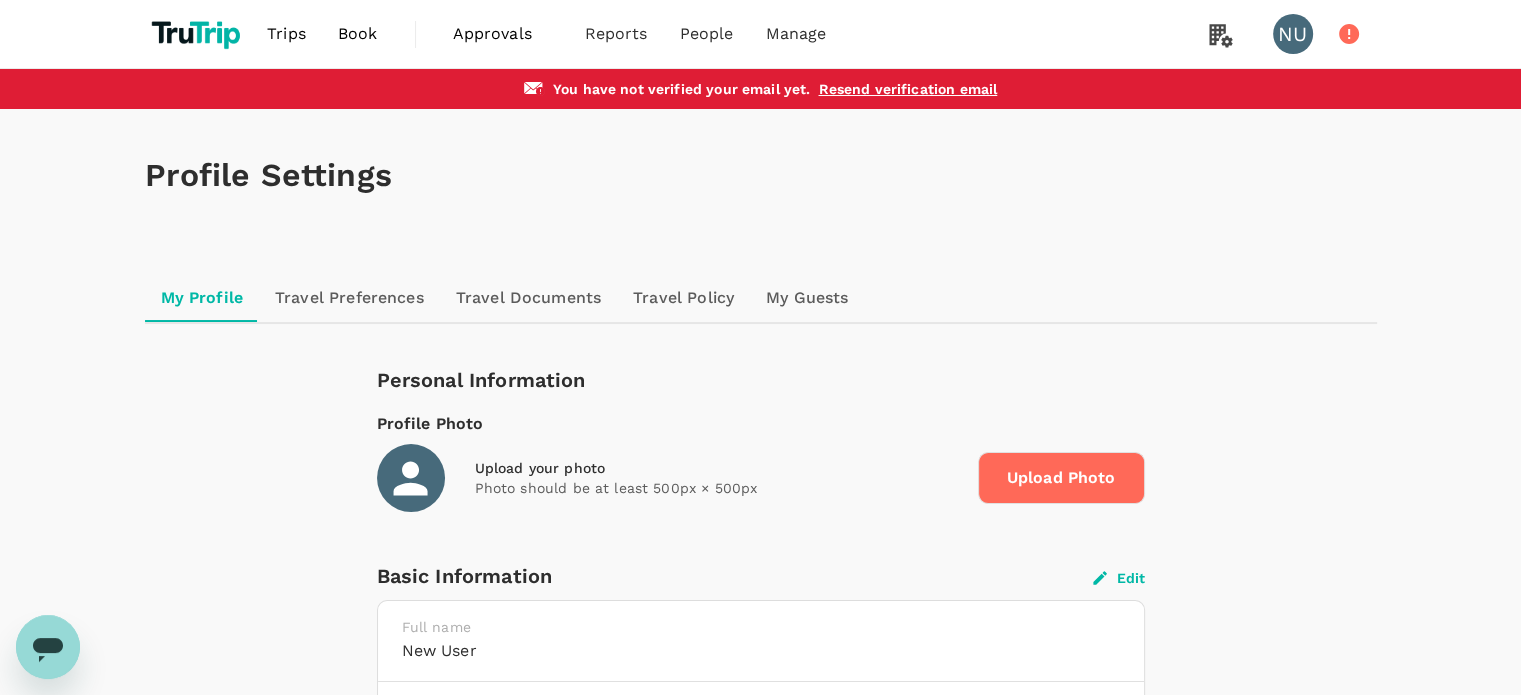 click on "Resend verification email" at bounding box center [907, 89] 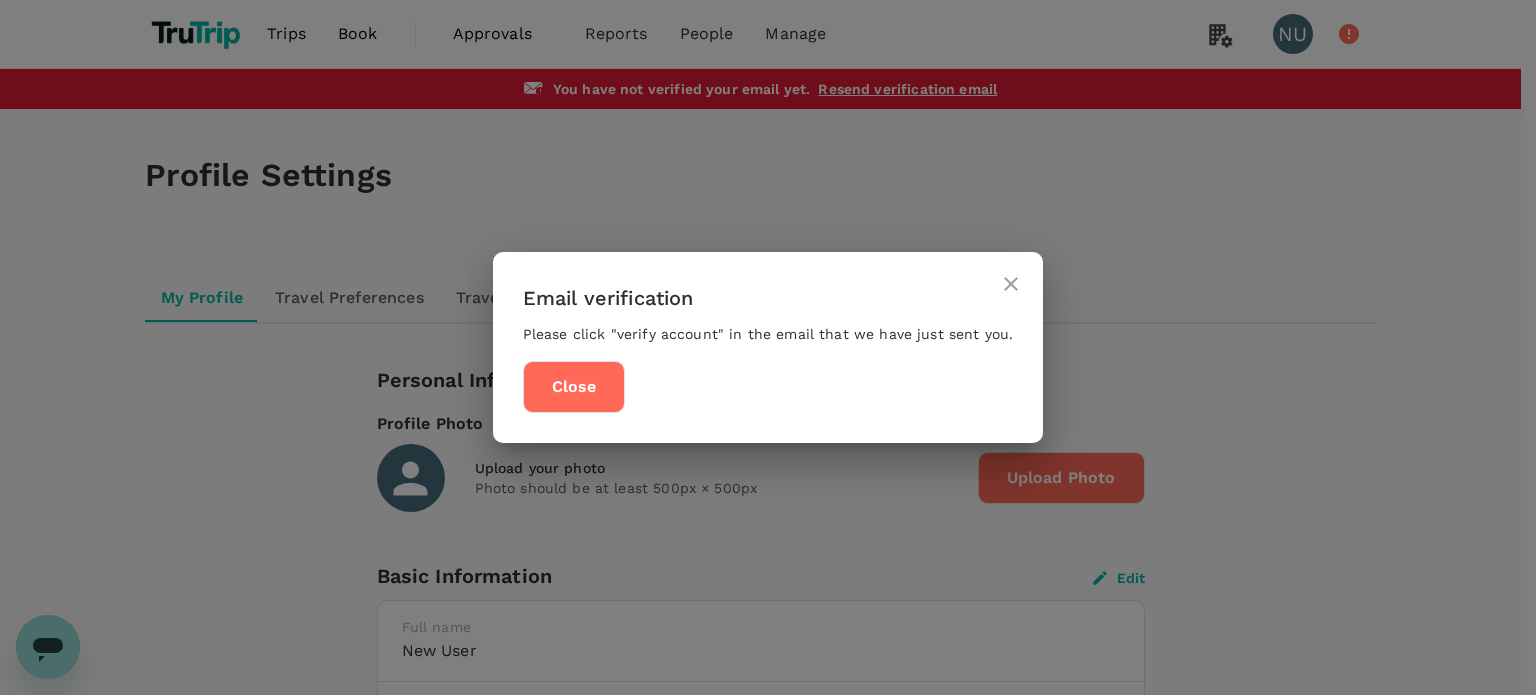 click at bounding box center [1011, 284] 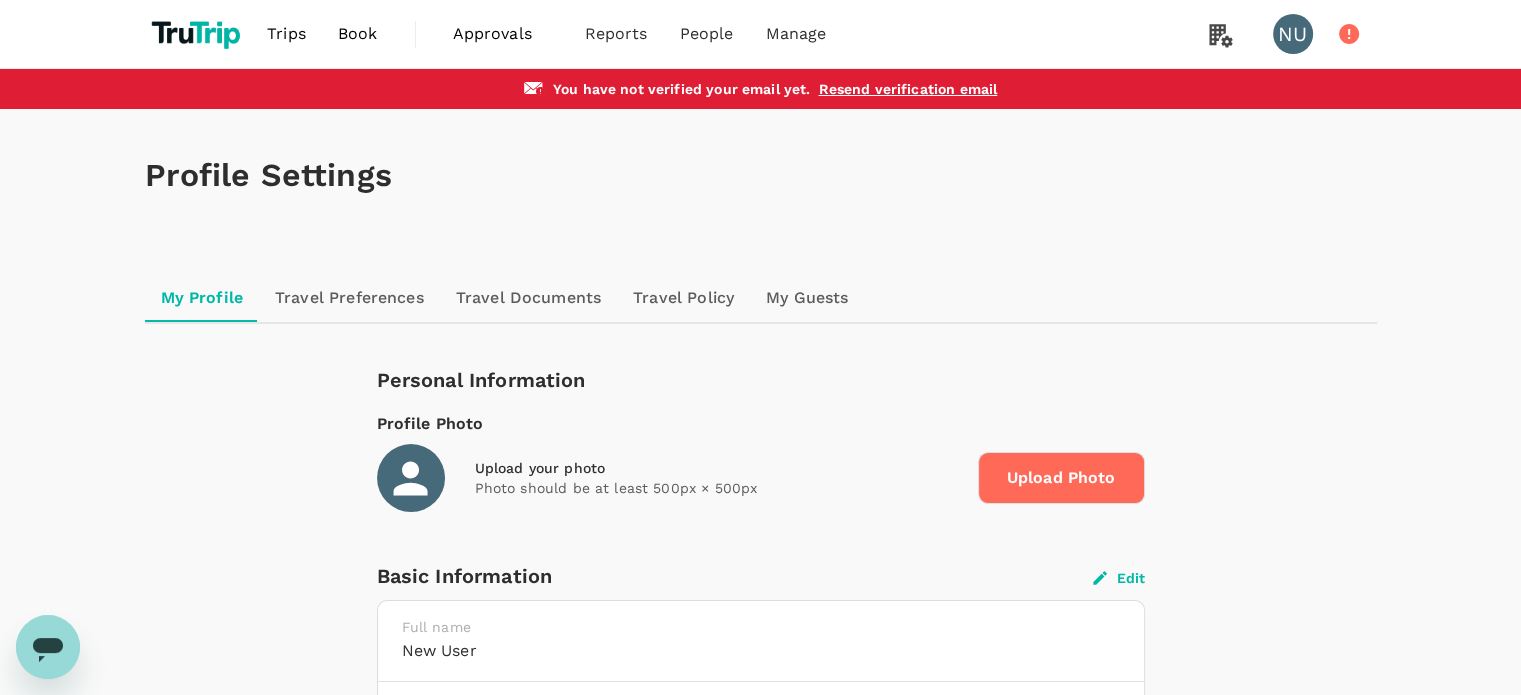 click on "You have not verified your email yet . Resend verification email" at bounding box center (760, 89) 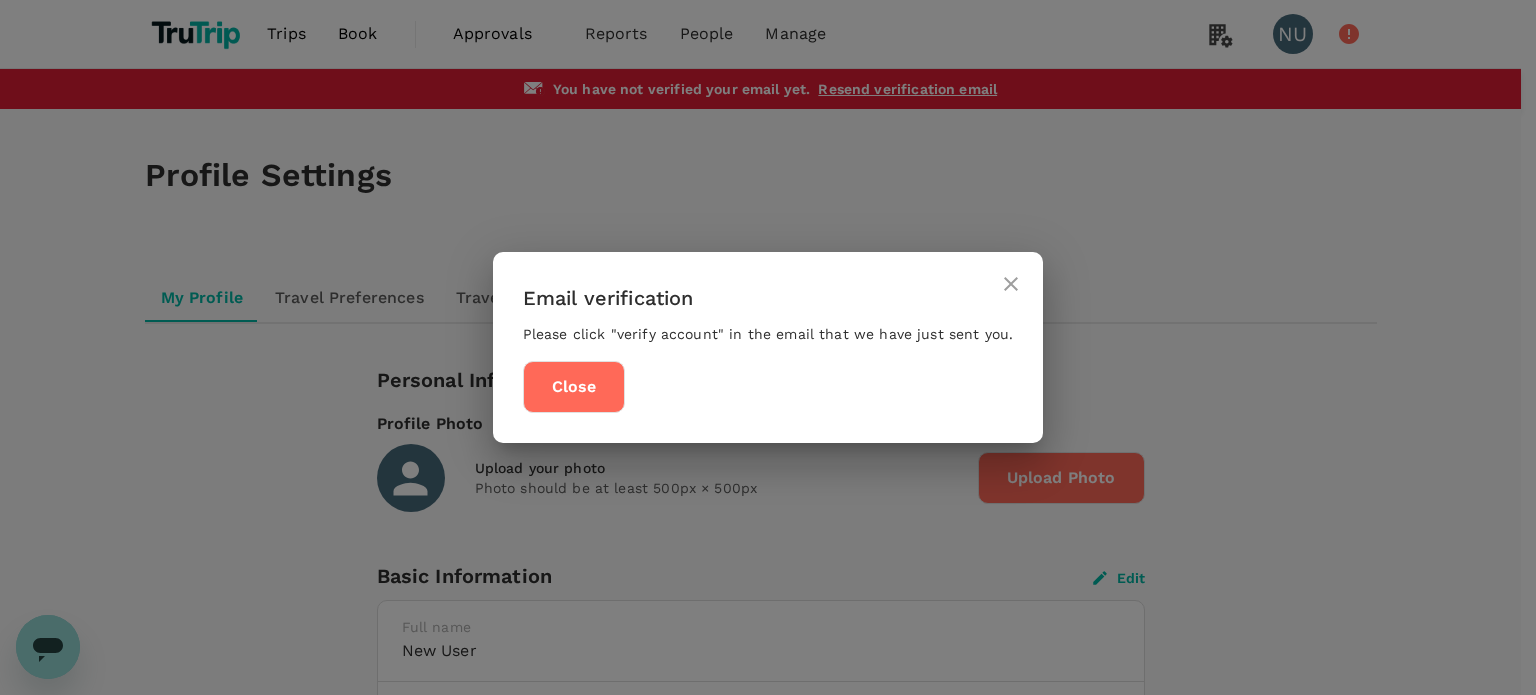 click 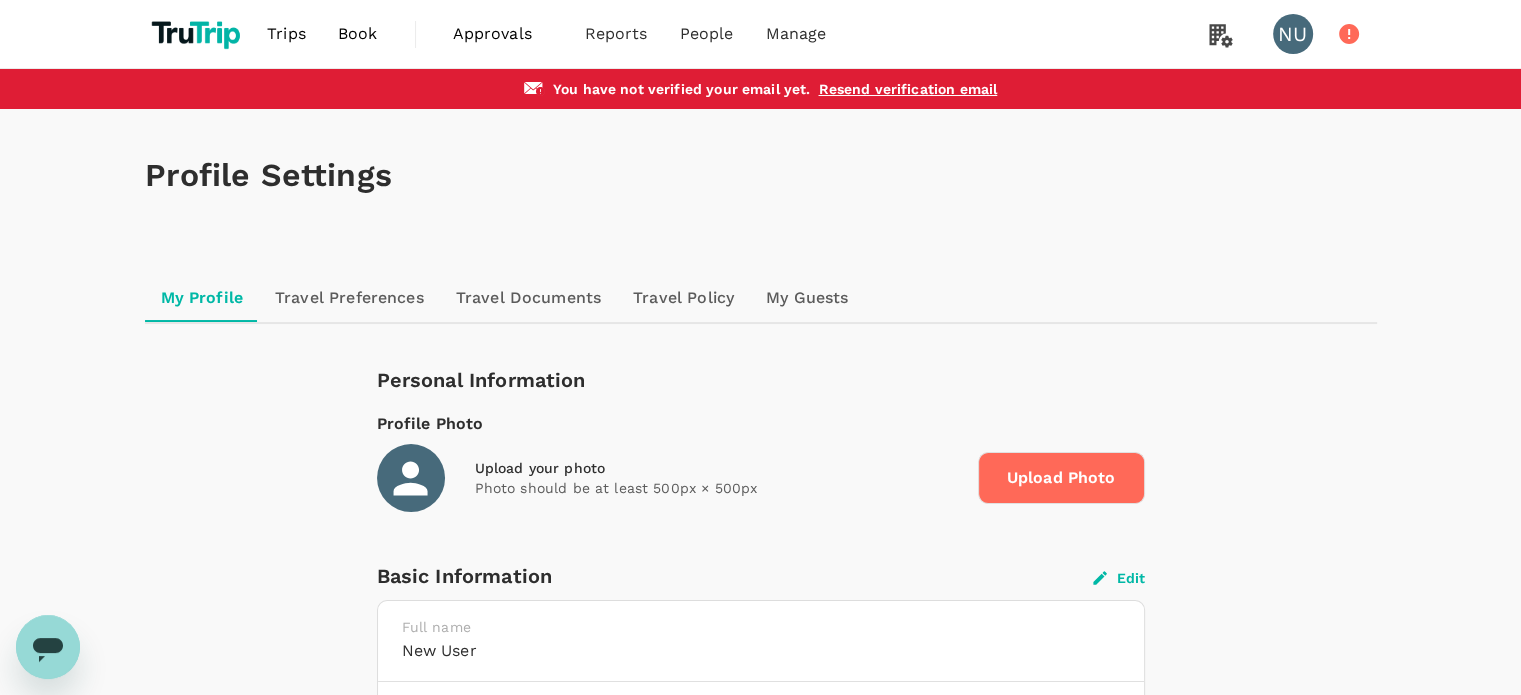 click on "Resend verification email" at bounding box center (907, 89) 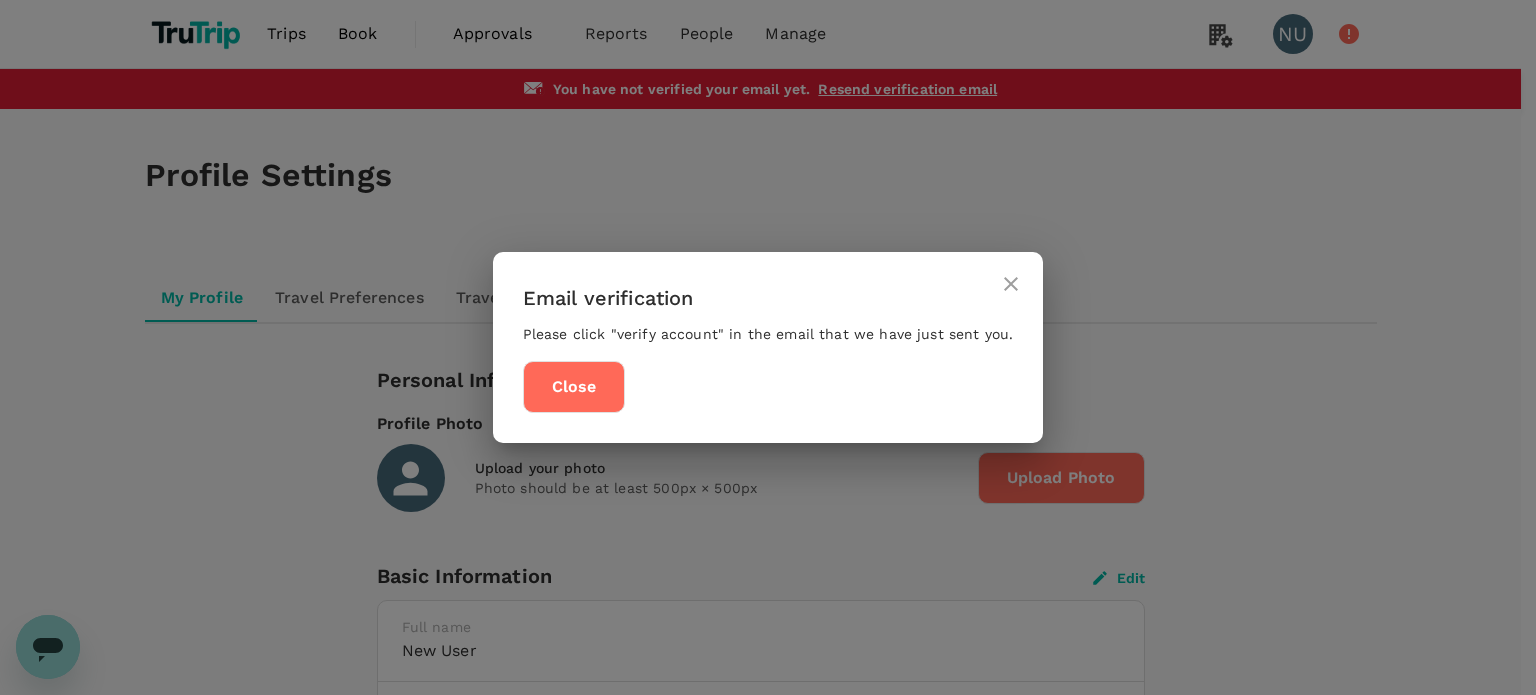 click 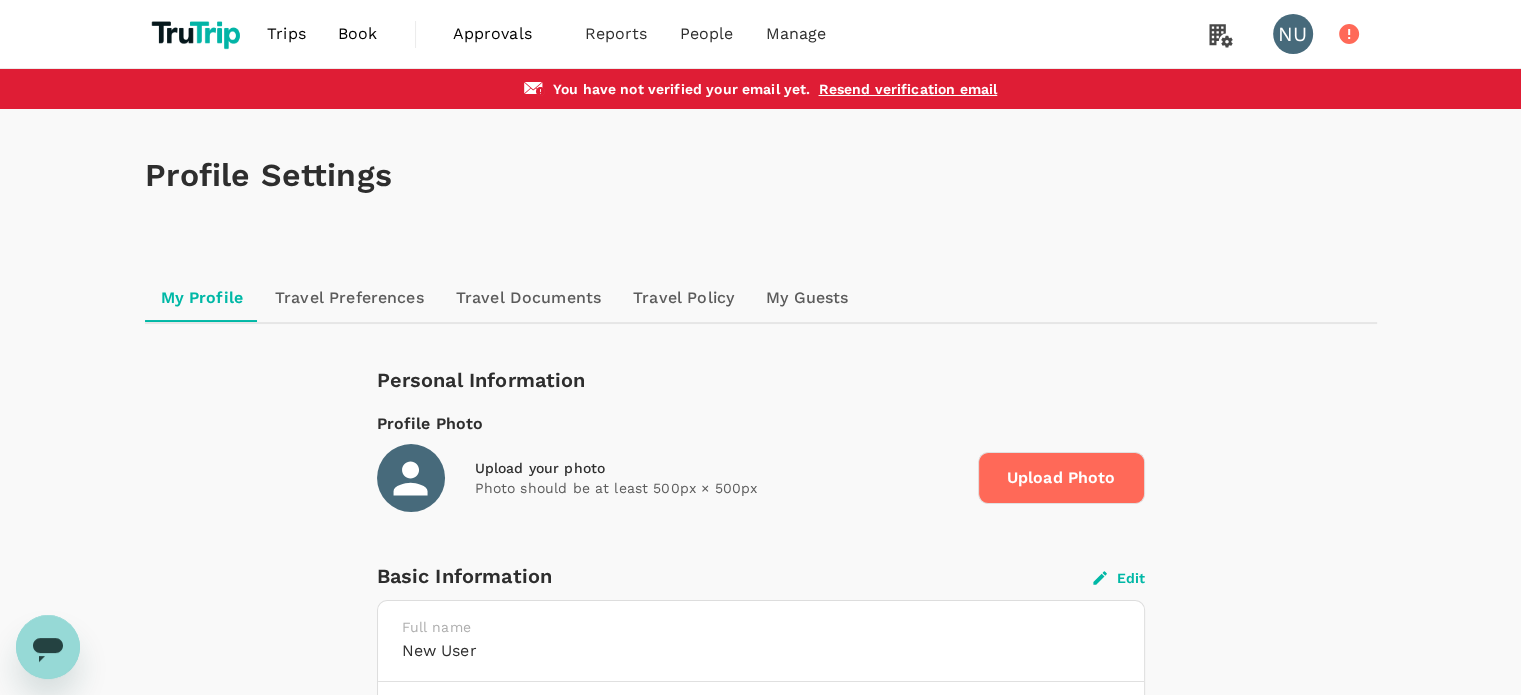 click on "Resend verification email" at bounding box center [907, 89] 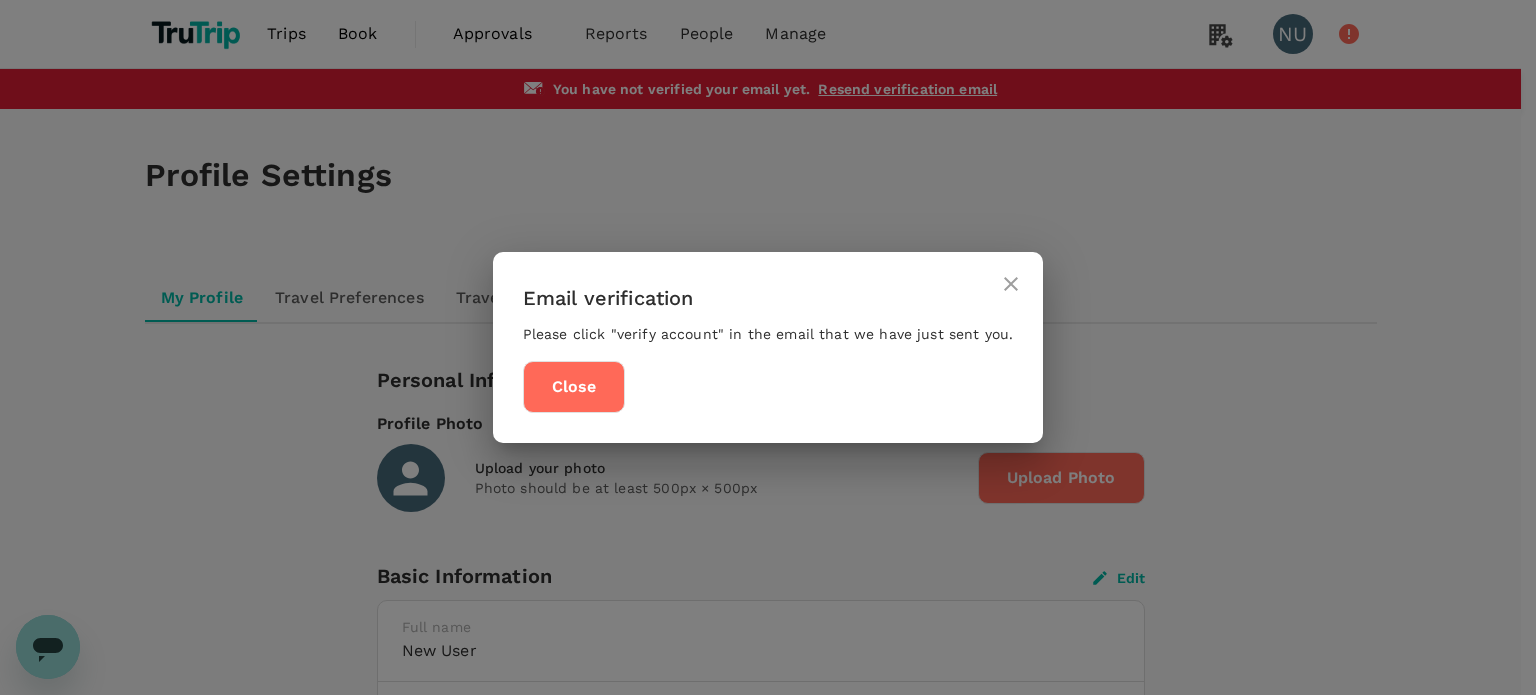 click at bounding box center [1011, 284] 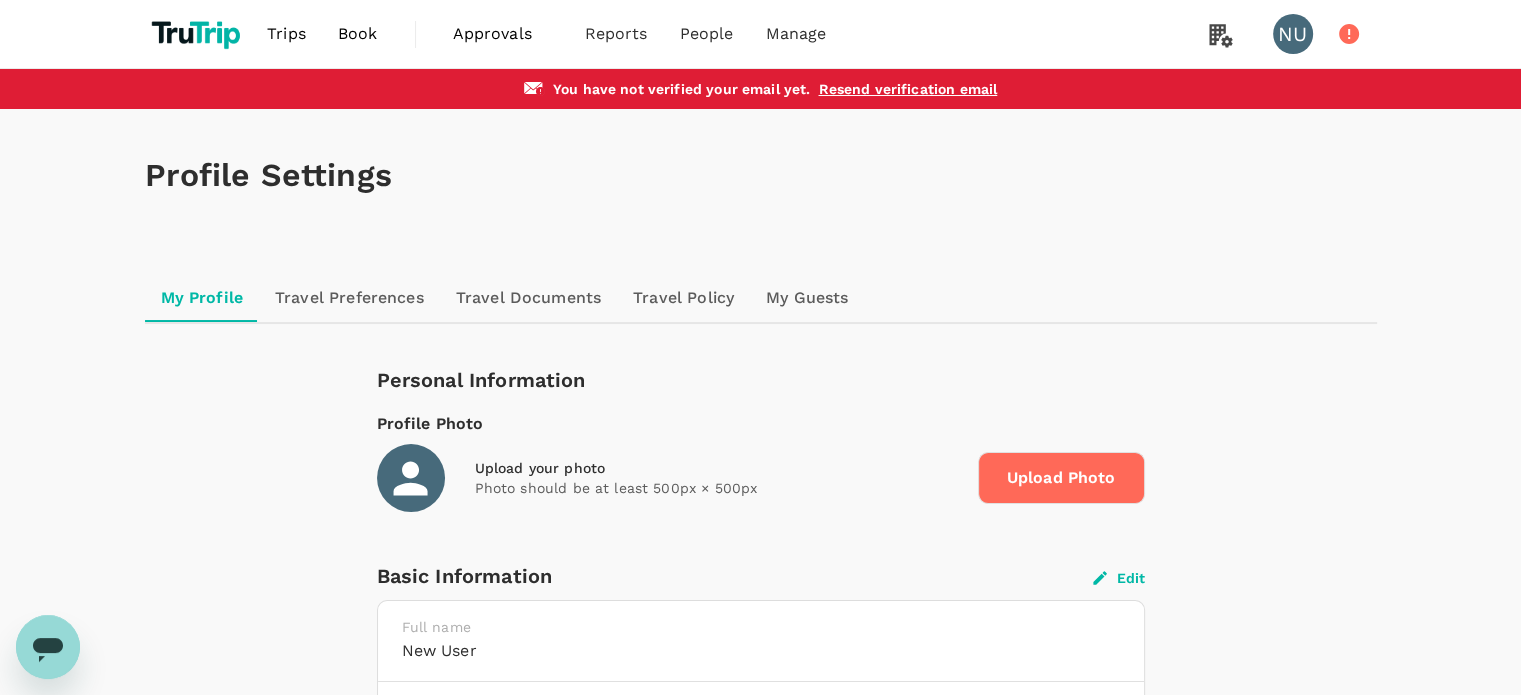 click on "Resend verification email" at bounding box center [907, 89] 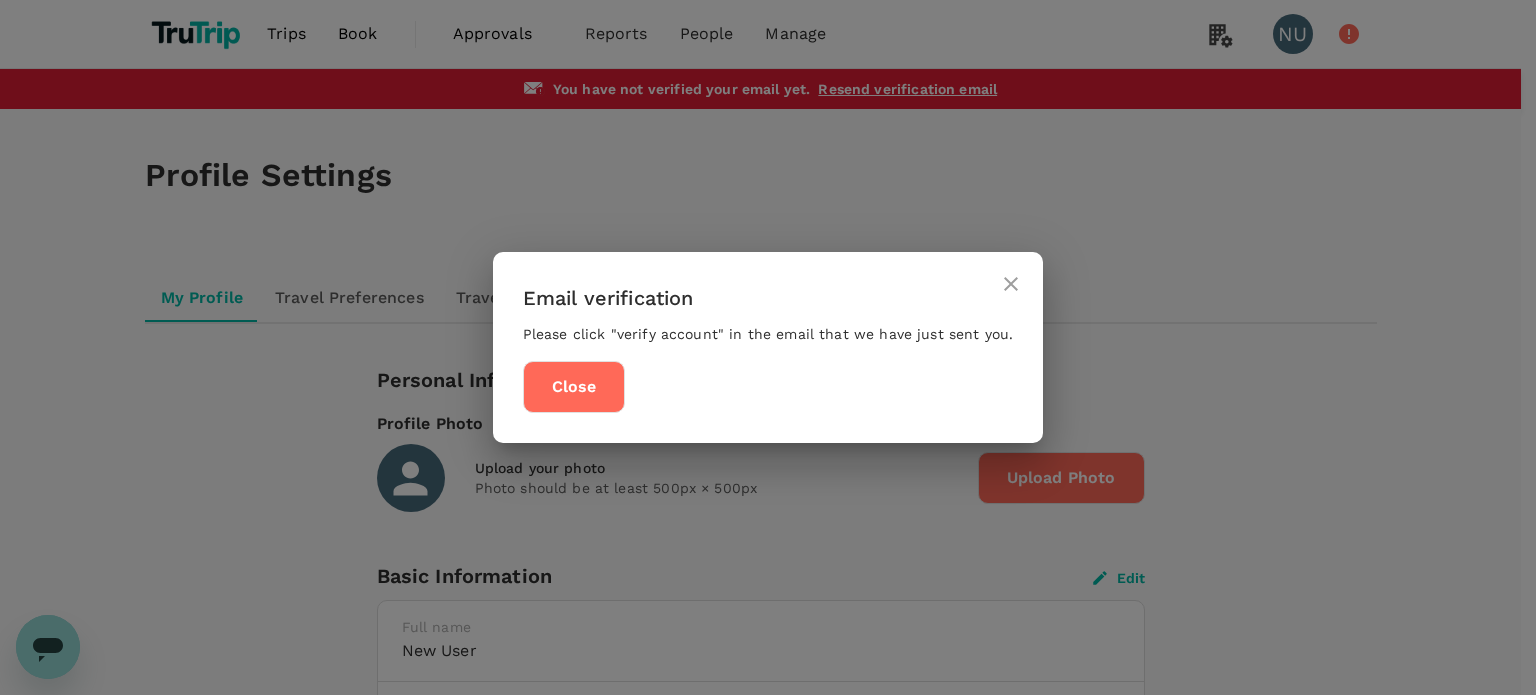 click 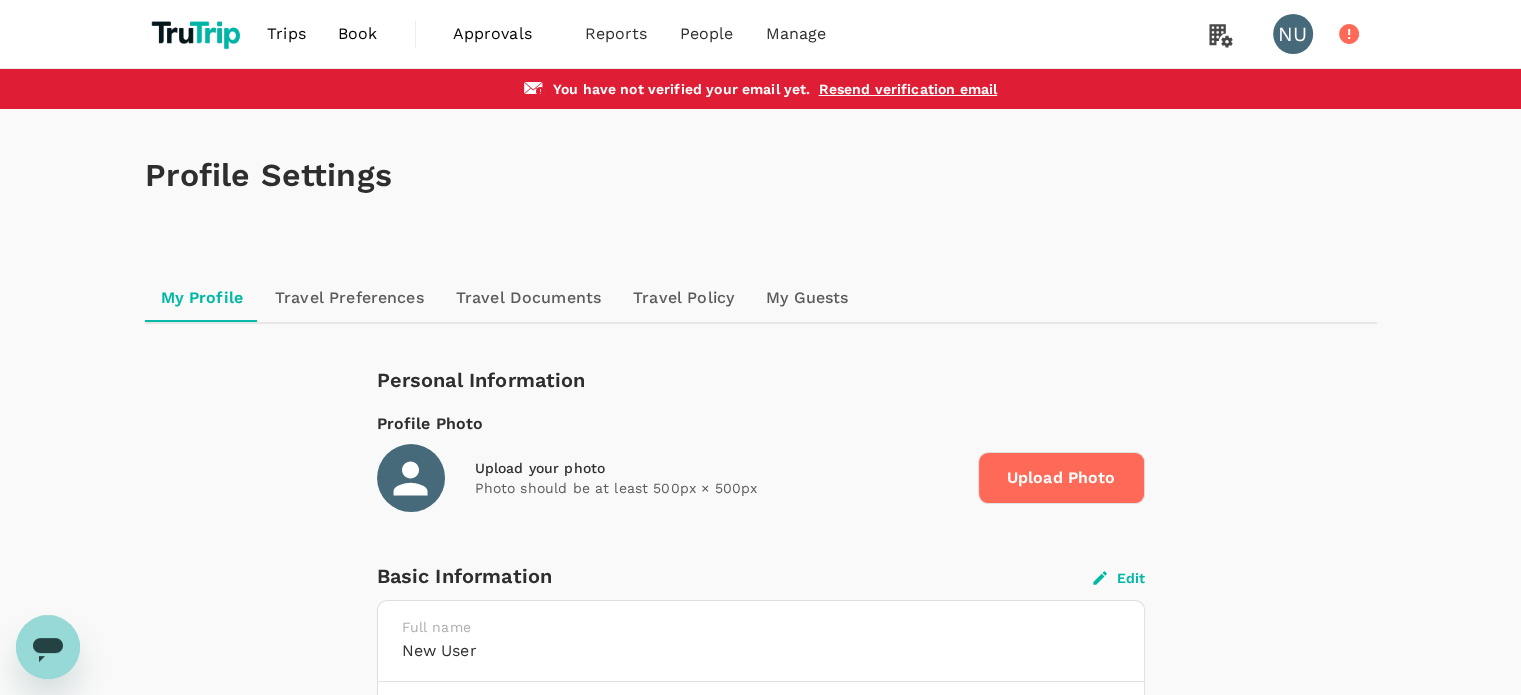 click on "Resend verification email" at bounding box center [907, 89] 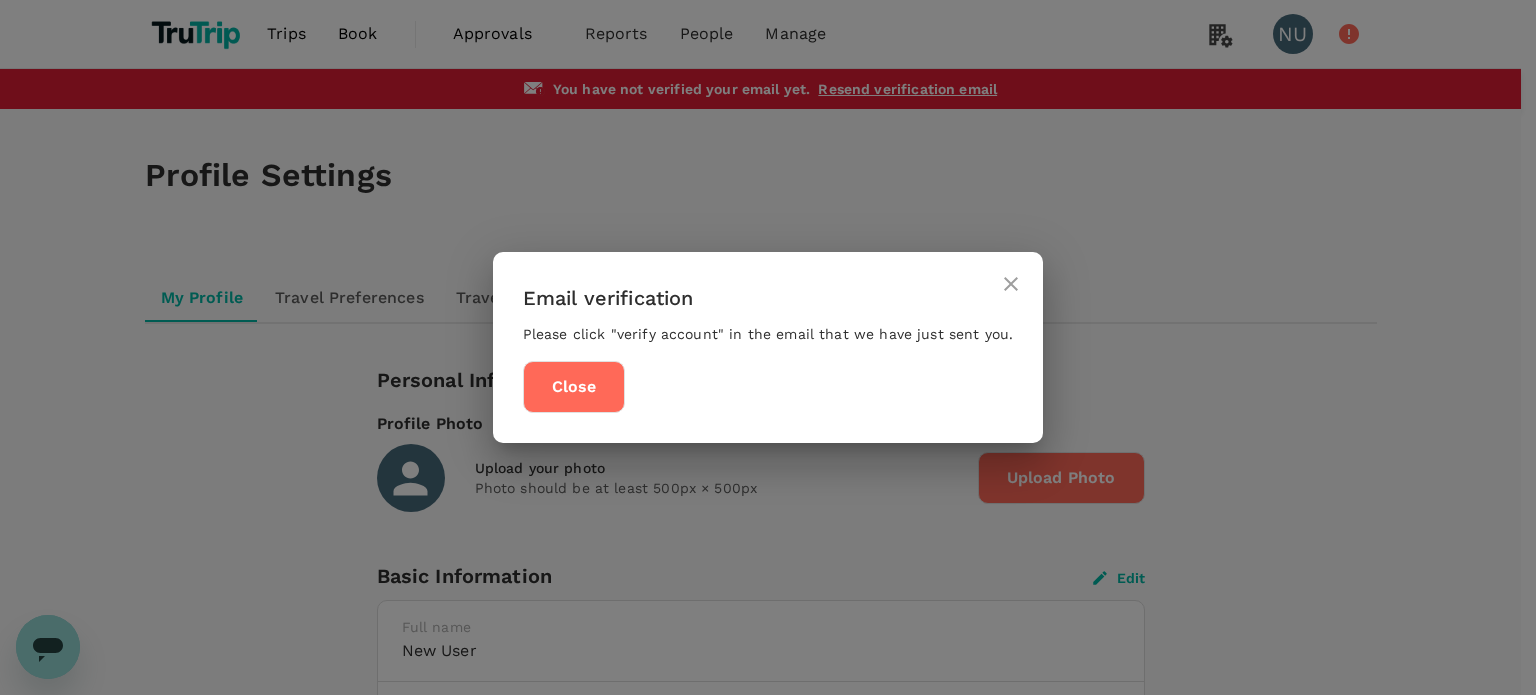 click 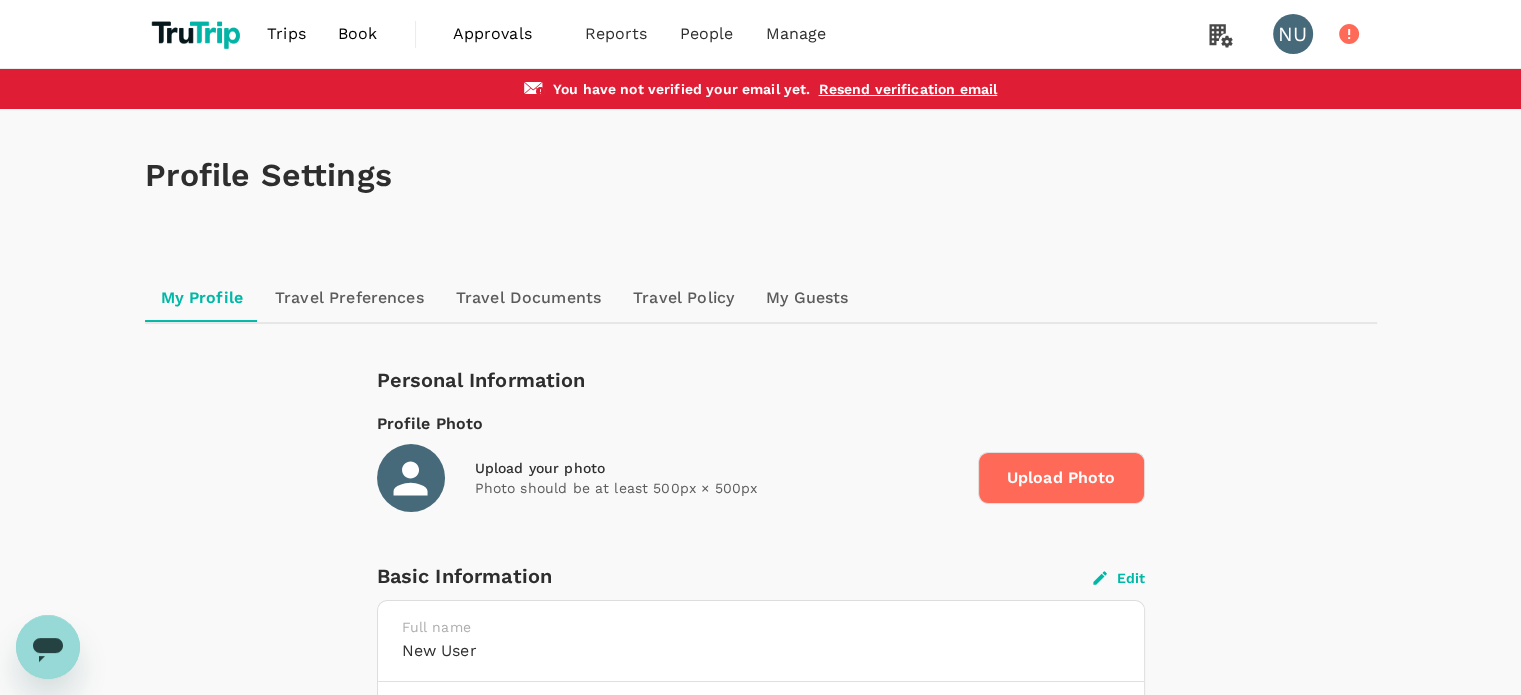 click on "Resend verification email" at bounding box center [907, 89] 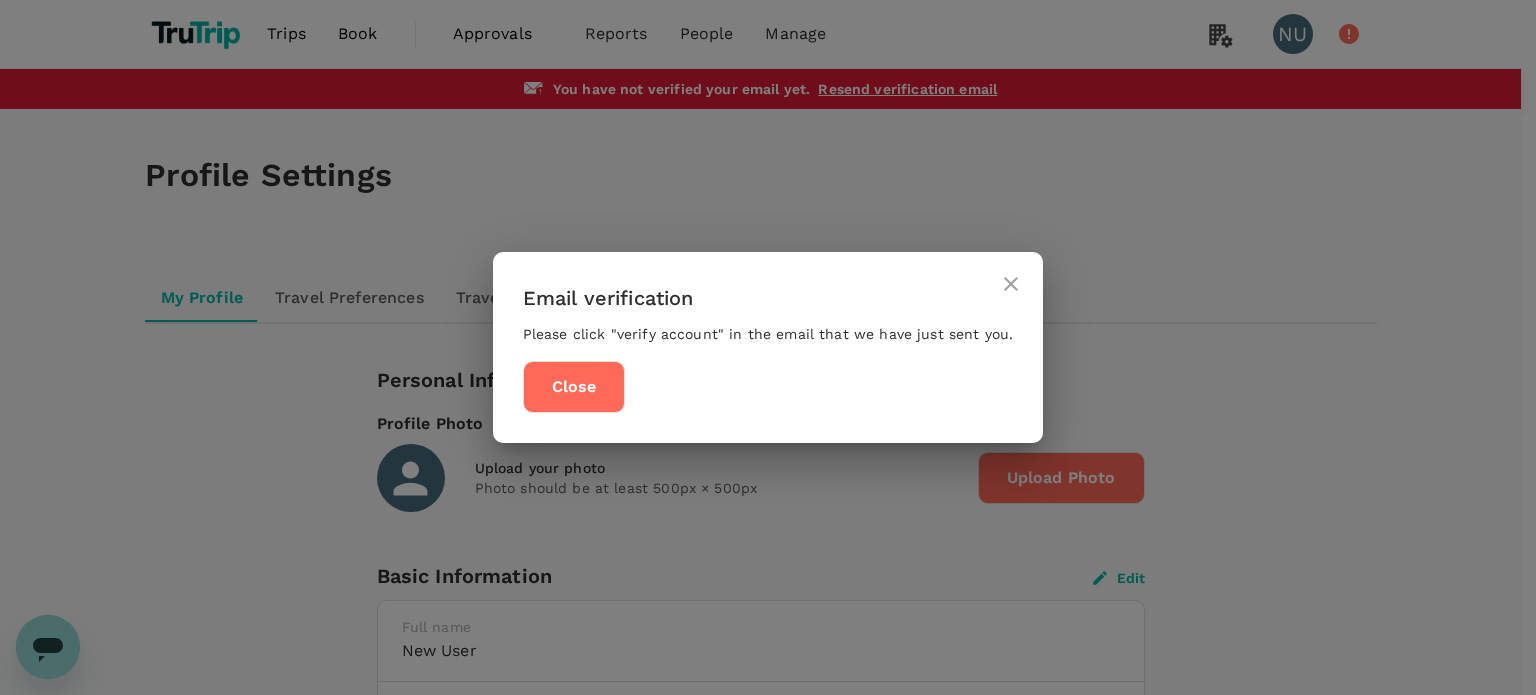 click on "Email verification Please click "verify account" in the email that we have just sent you. Close" at bounding box center (768, 347) 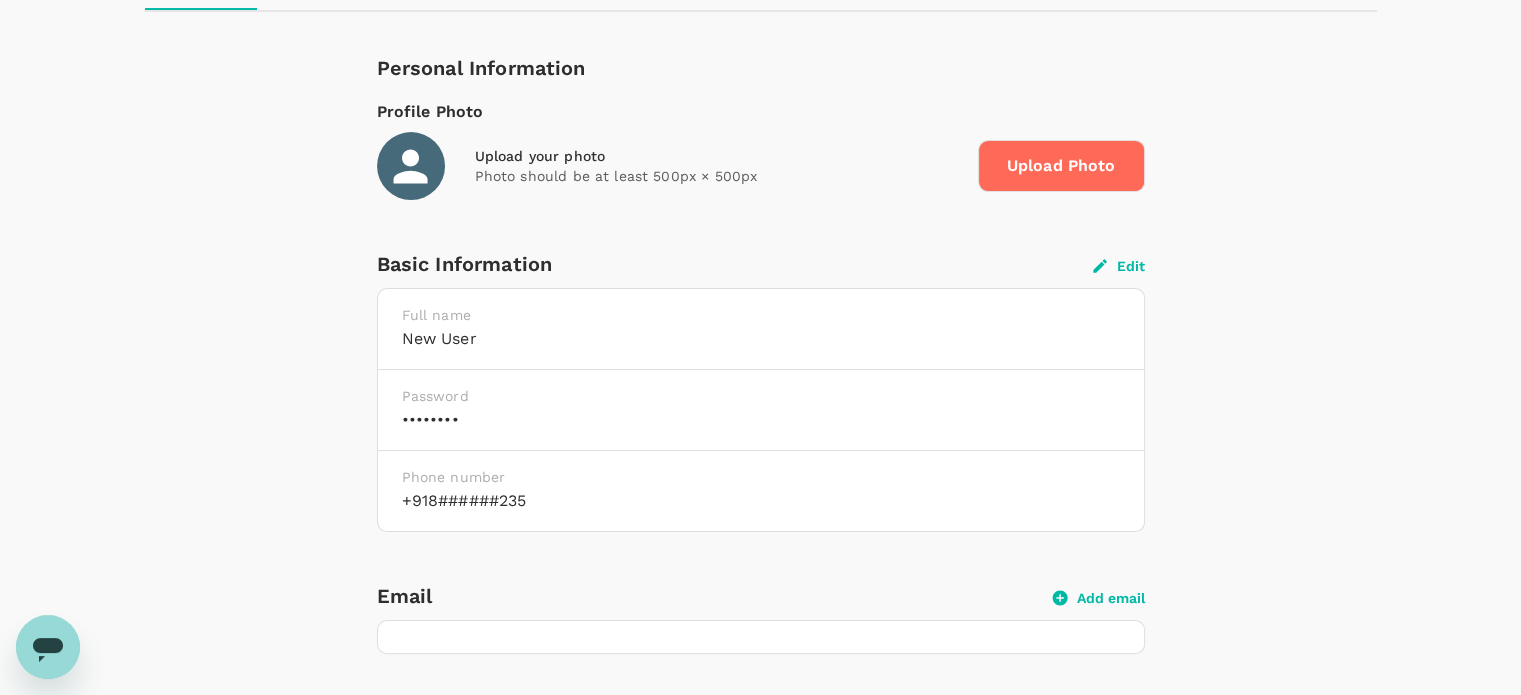 scroll, scrollTop: 0, scrollLeft: 0, axis: both 